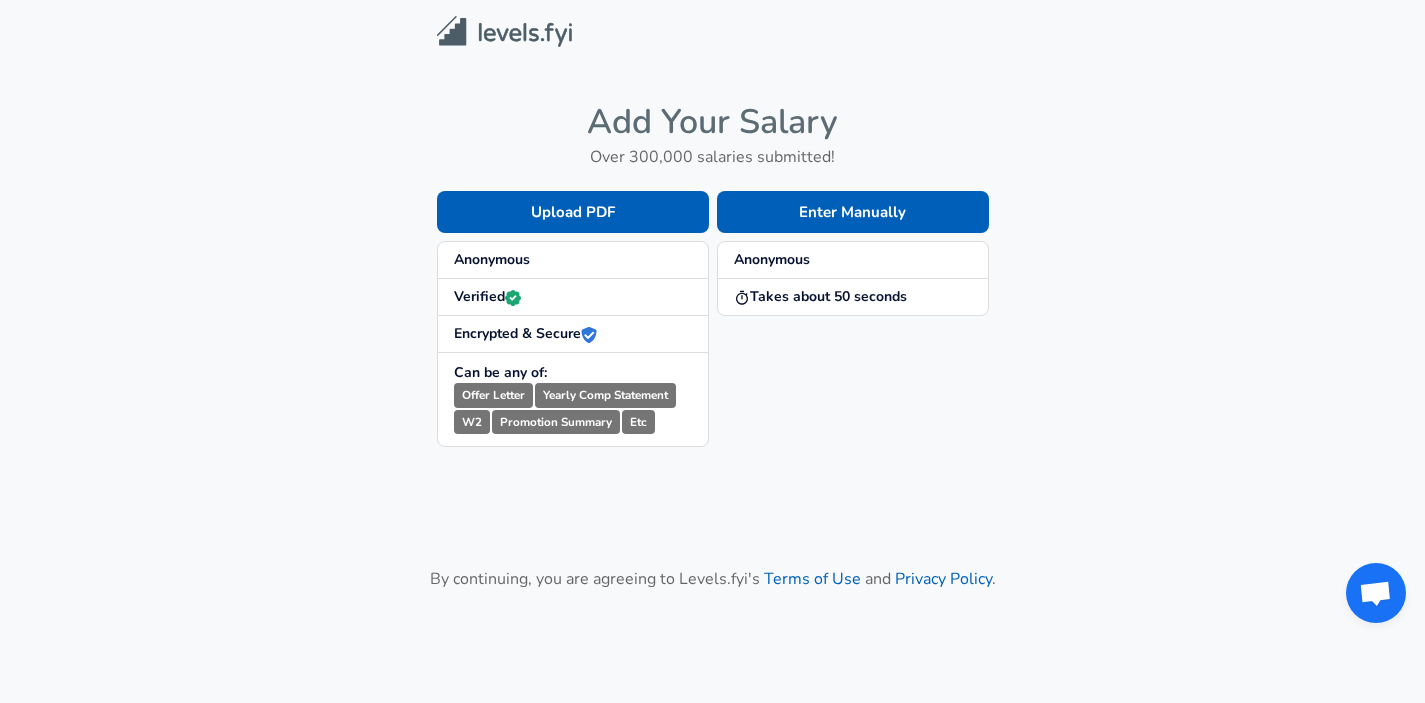 scroll, scrollTop: 0, scrollLeft: 0, axis: both 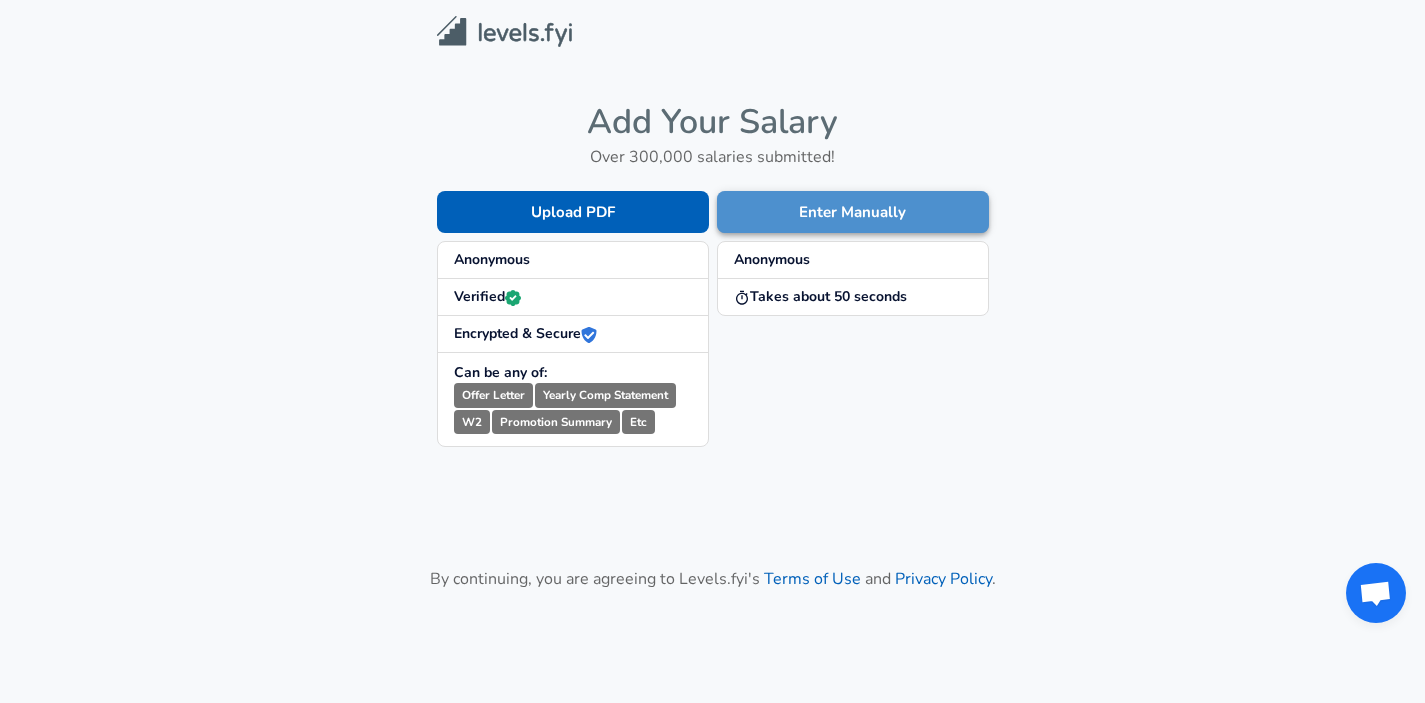 click on "Enter Manually" at bounding box center (853, 212) 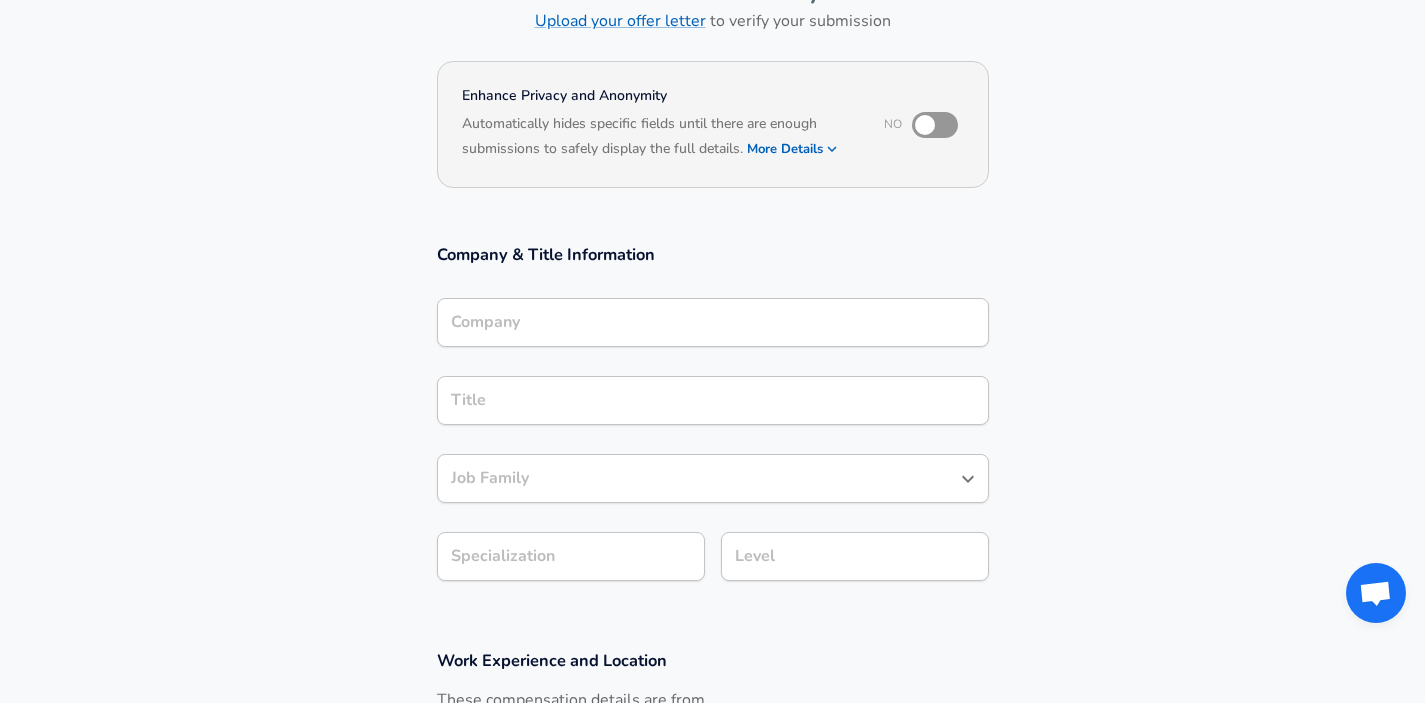 scroll, scrollTop: 412, scrollLeft: 0, axis: vertical 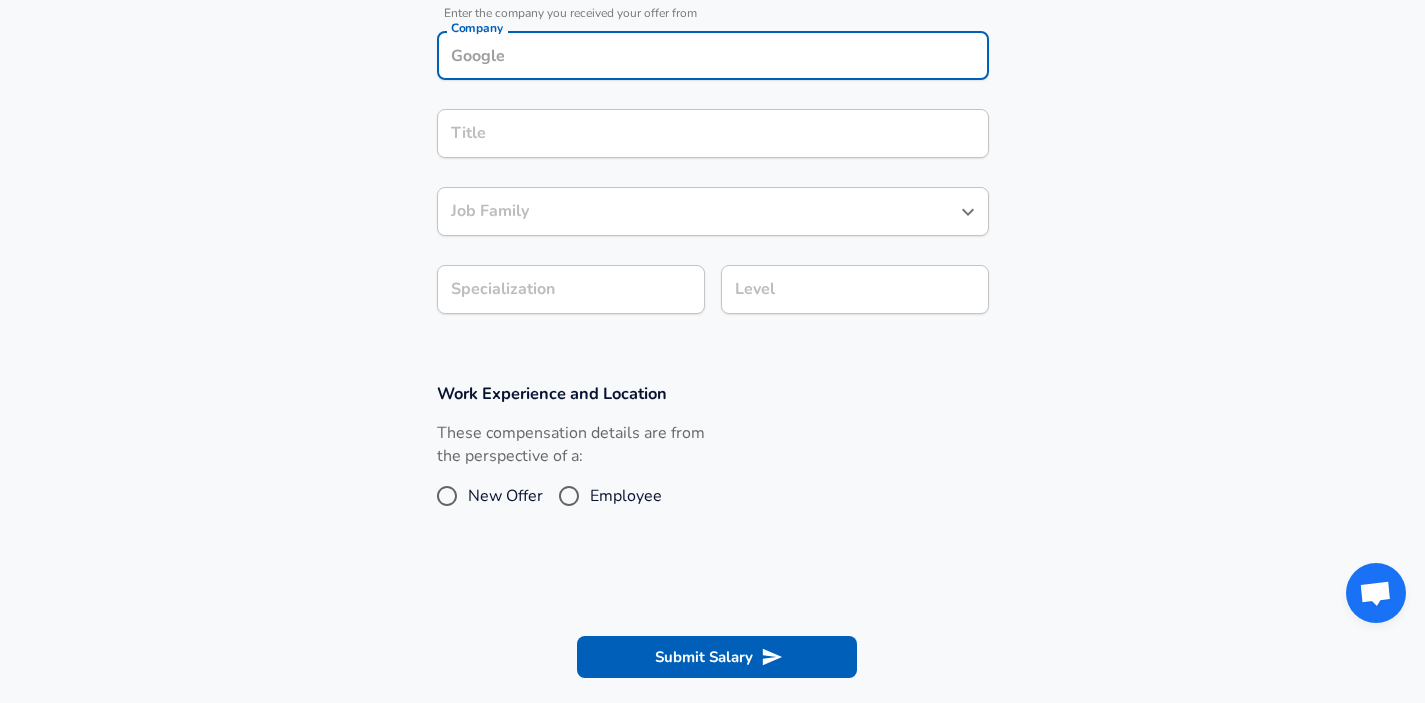 click on "Company" at bounding box center (713, 55) 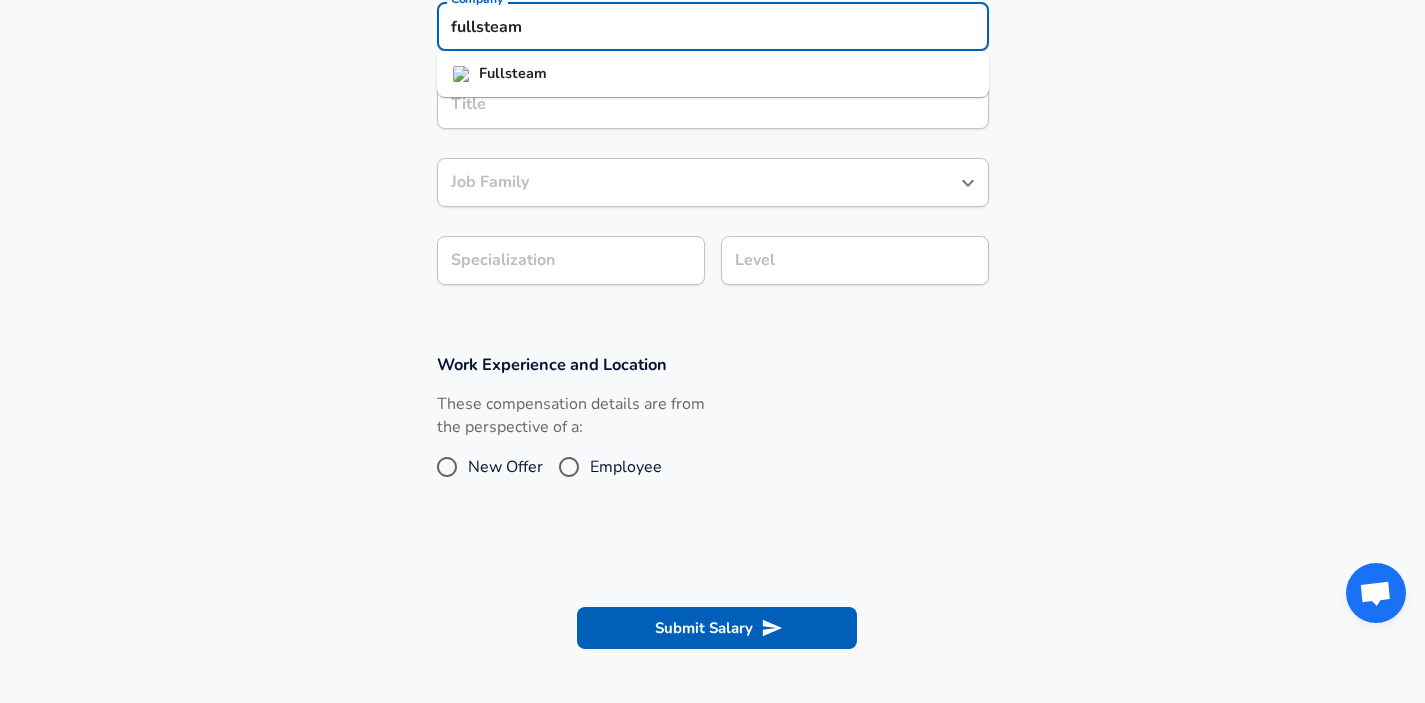 click on "Fullsteam" at bounding box center [513, 73] 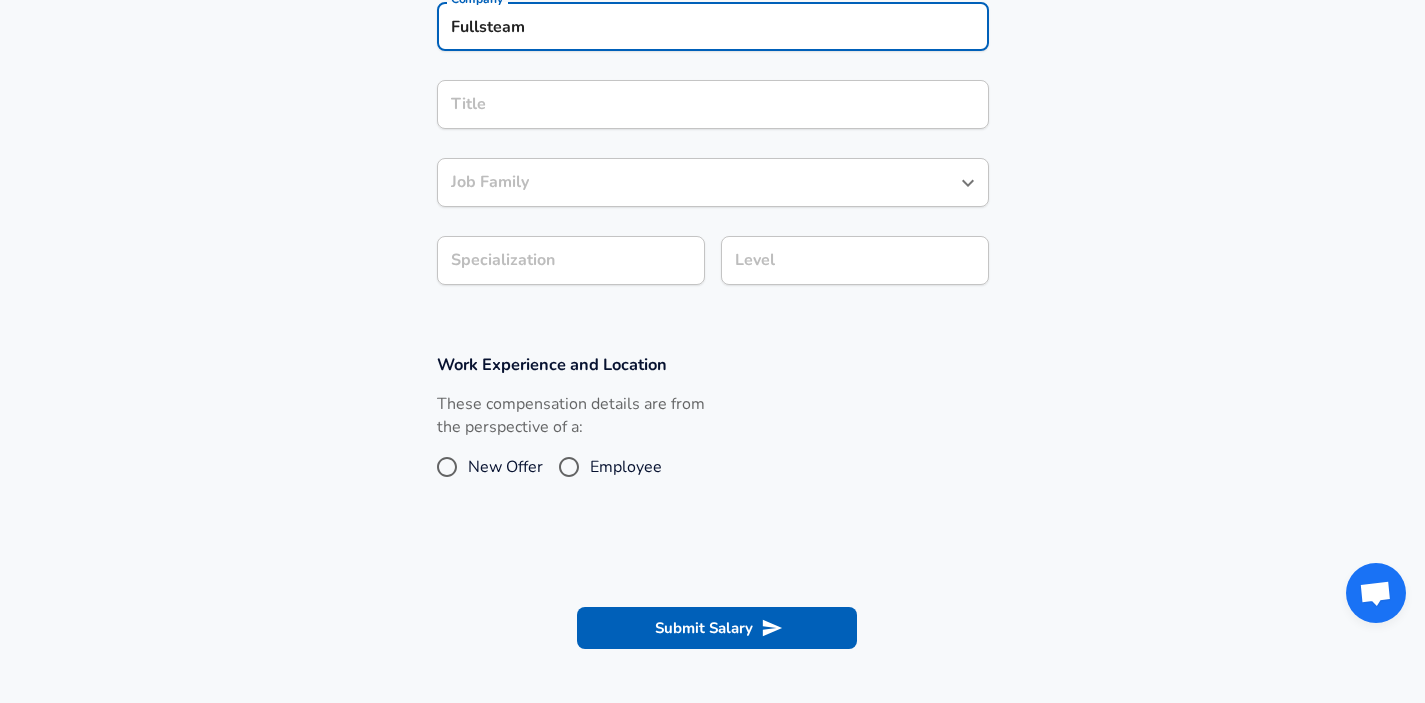 type on "Fullsteam" 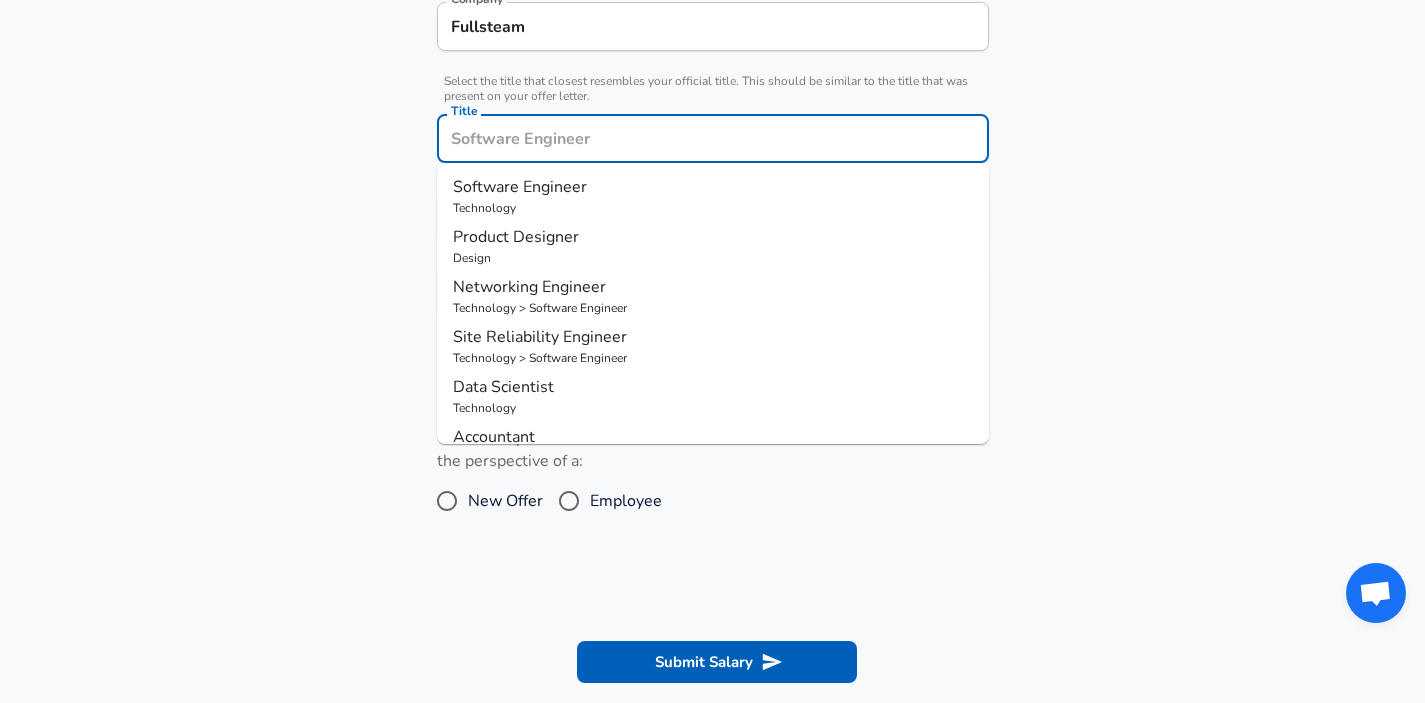 scroll, scrollTop: 481, scrollLeft: 0, axis: vertical 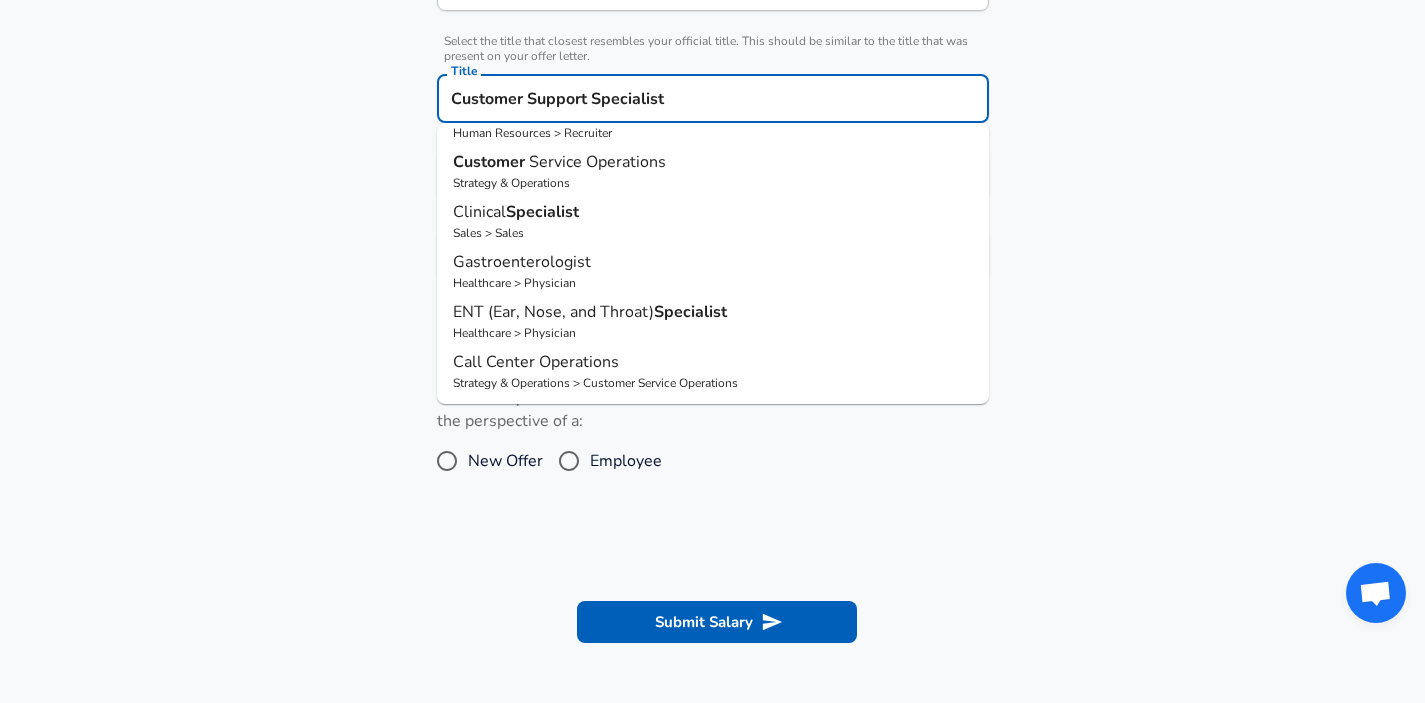 click on "Customer Support Specialist" at bounding box center (713, 98) 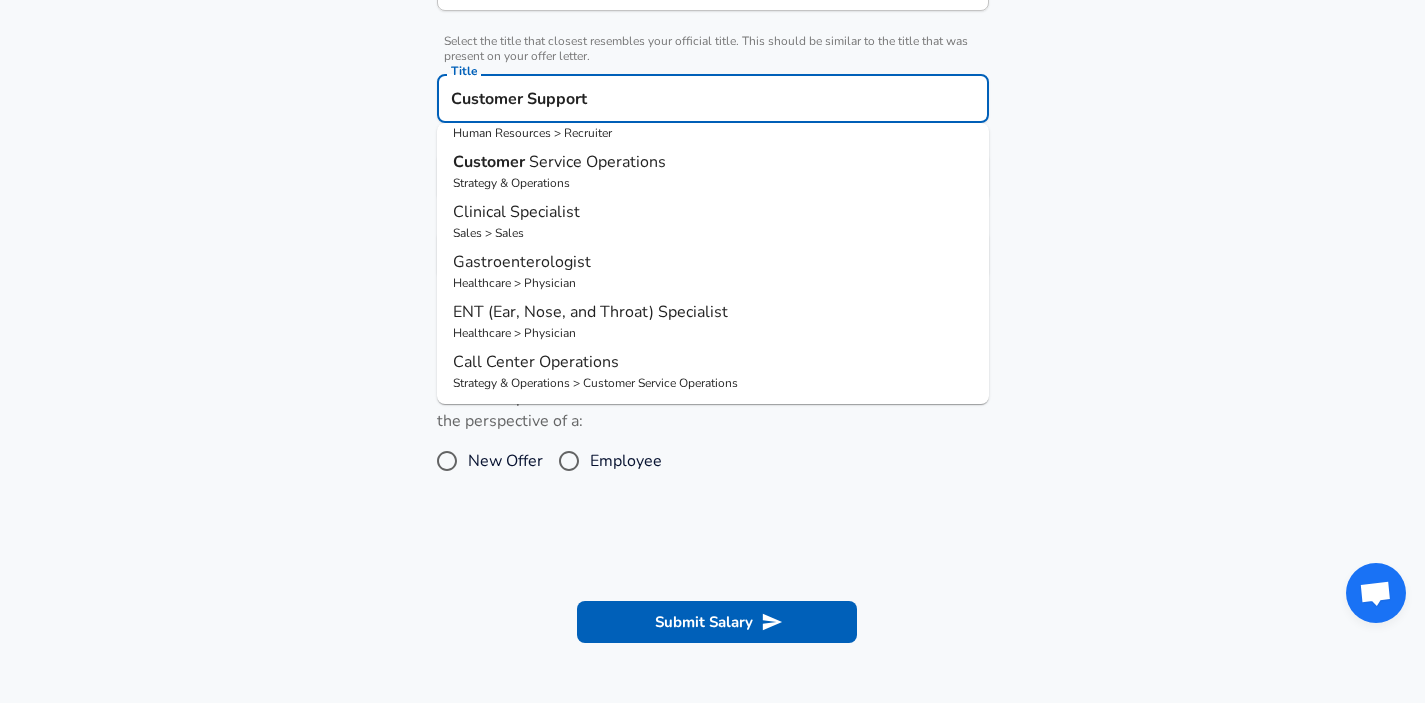 scroll, scrollTop: 0, scrollLeft: 0, axis: both 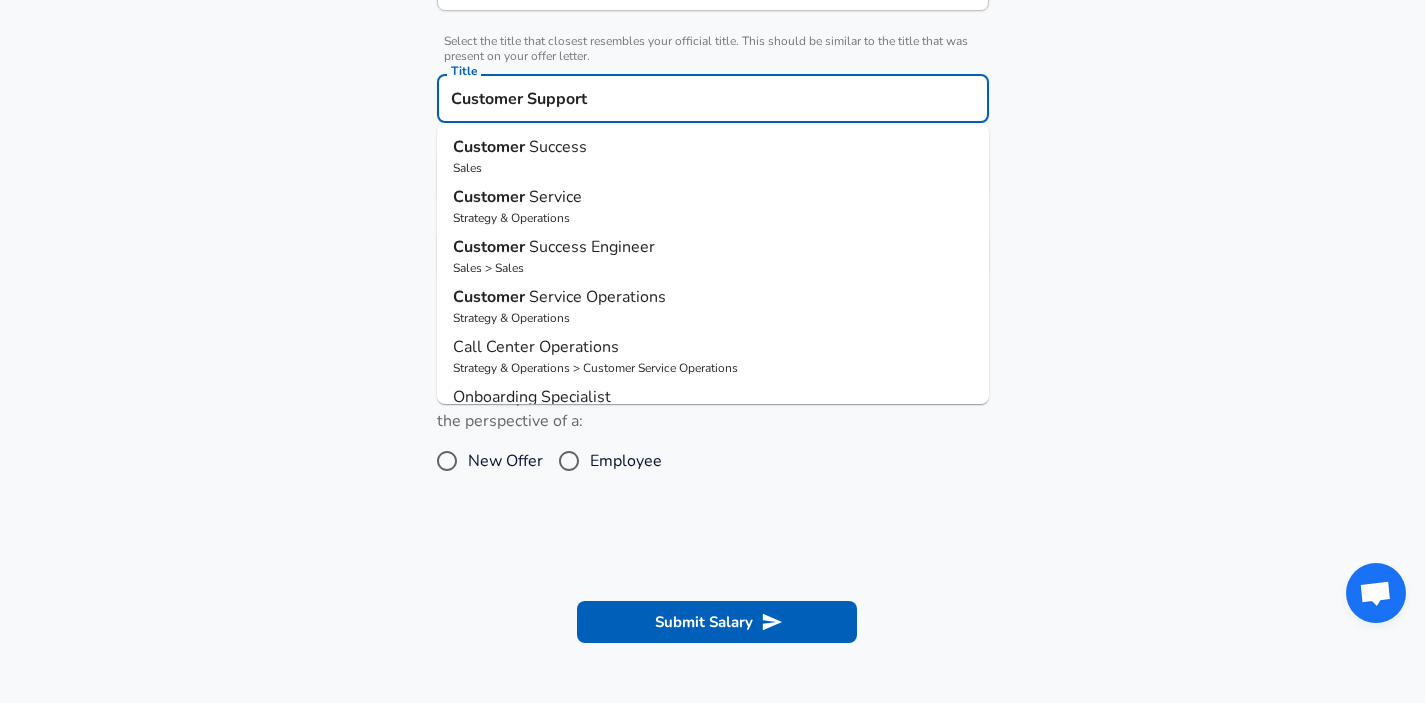click on "Customer Support" at bounding box center (713, 98) 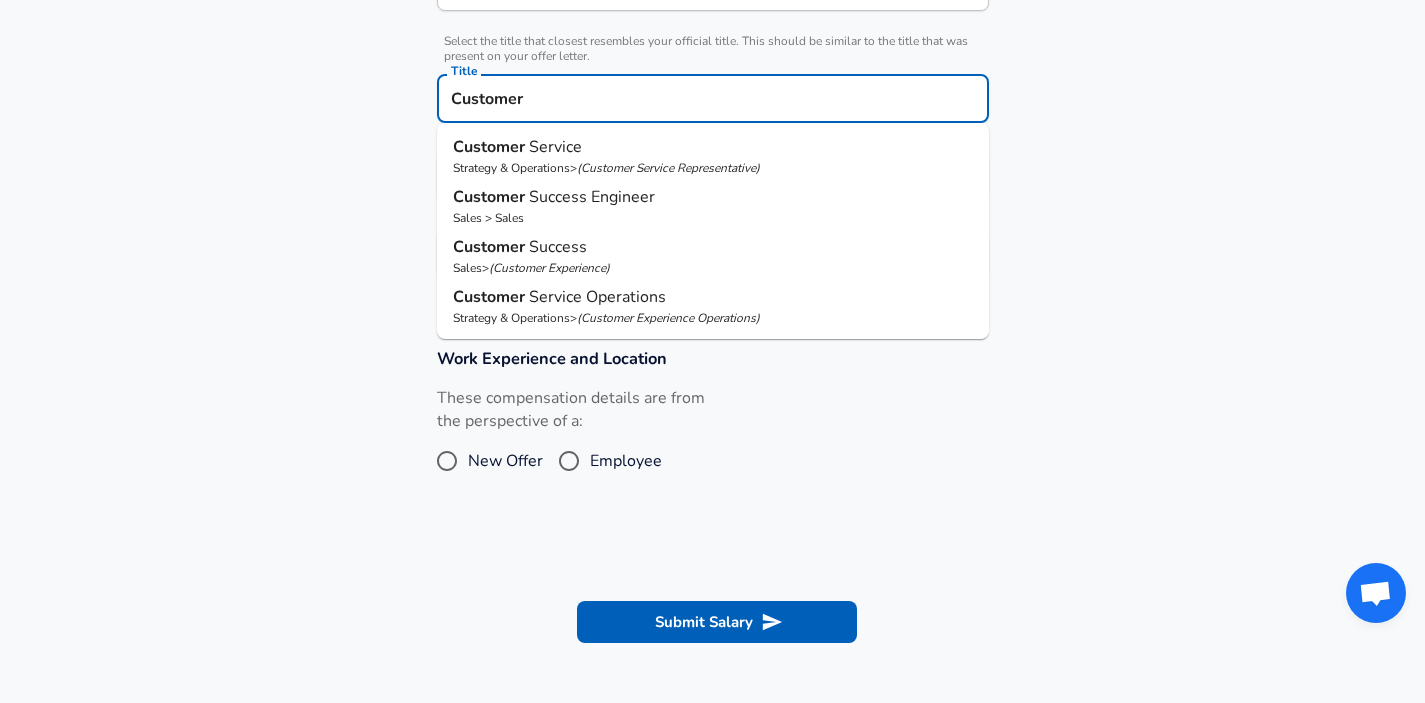 click on "( Customer Experience Operations )" at bounding box center (668, 318) 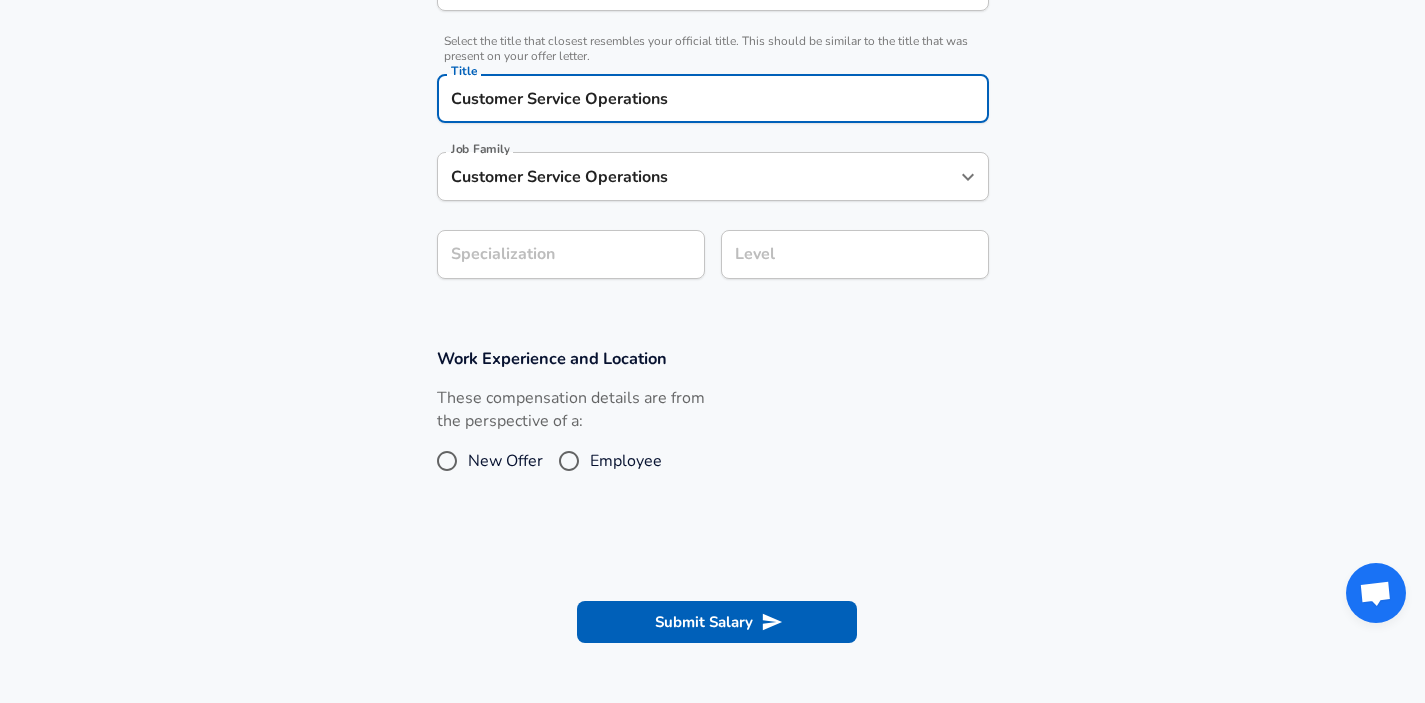type on "Customer Service Operations" 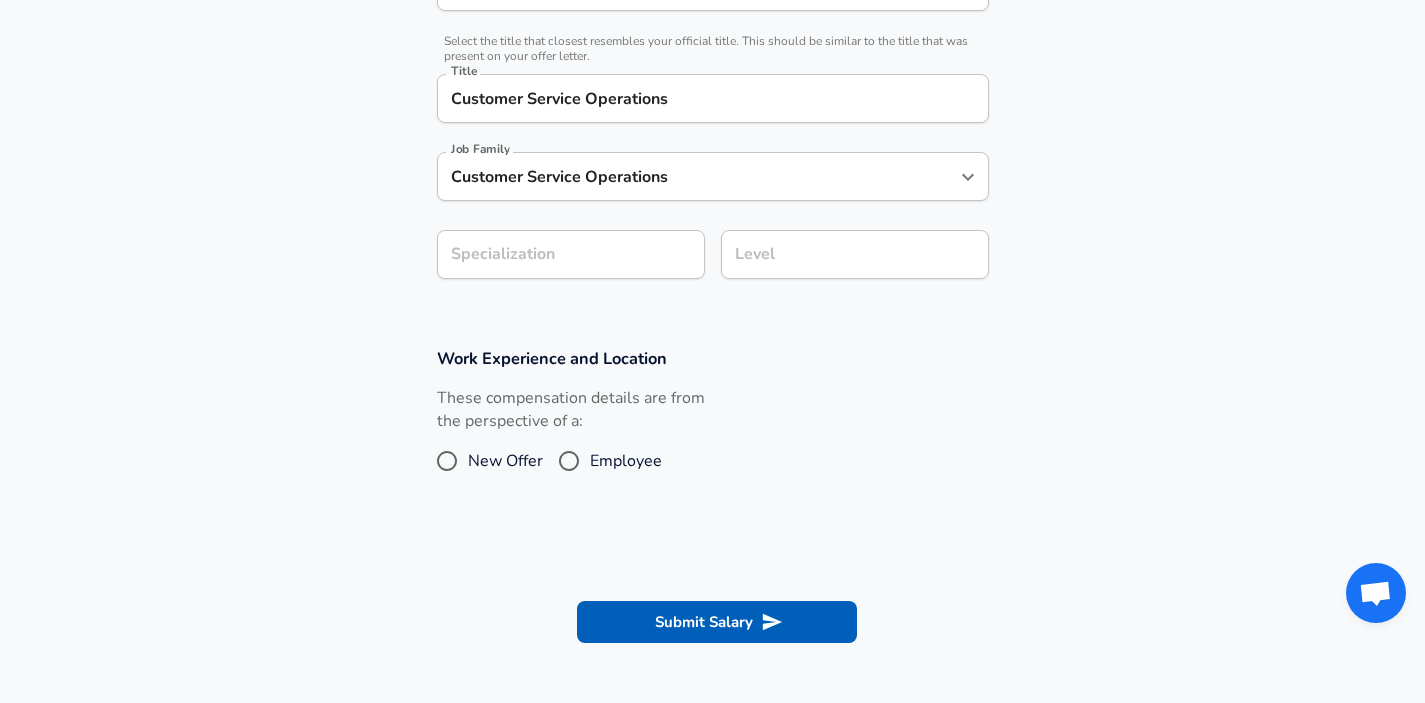 click on "Customer Service Operations" at bounding box center [698, 176] 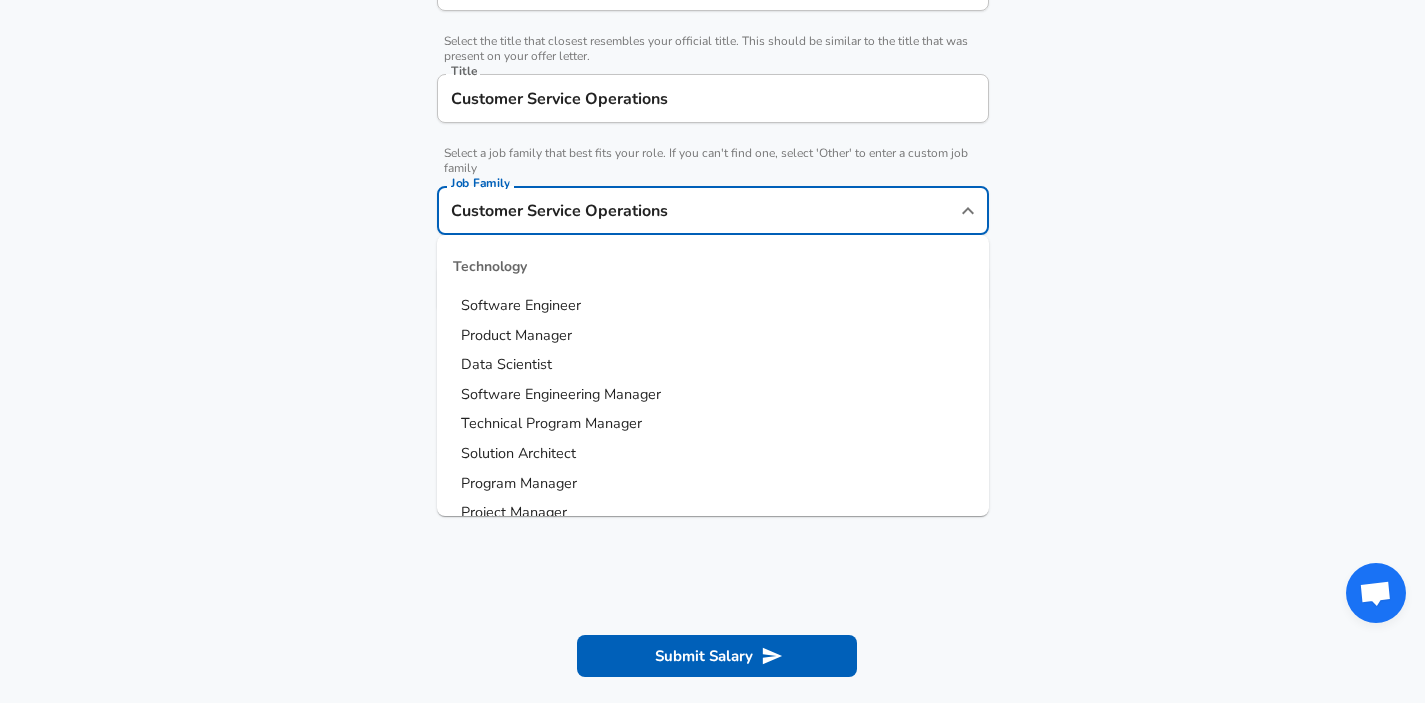 scroll, scrollTop: 521, scrollLeft: 0, axis: vertical 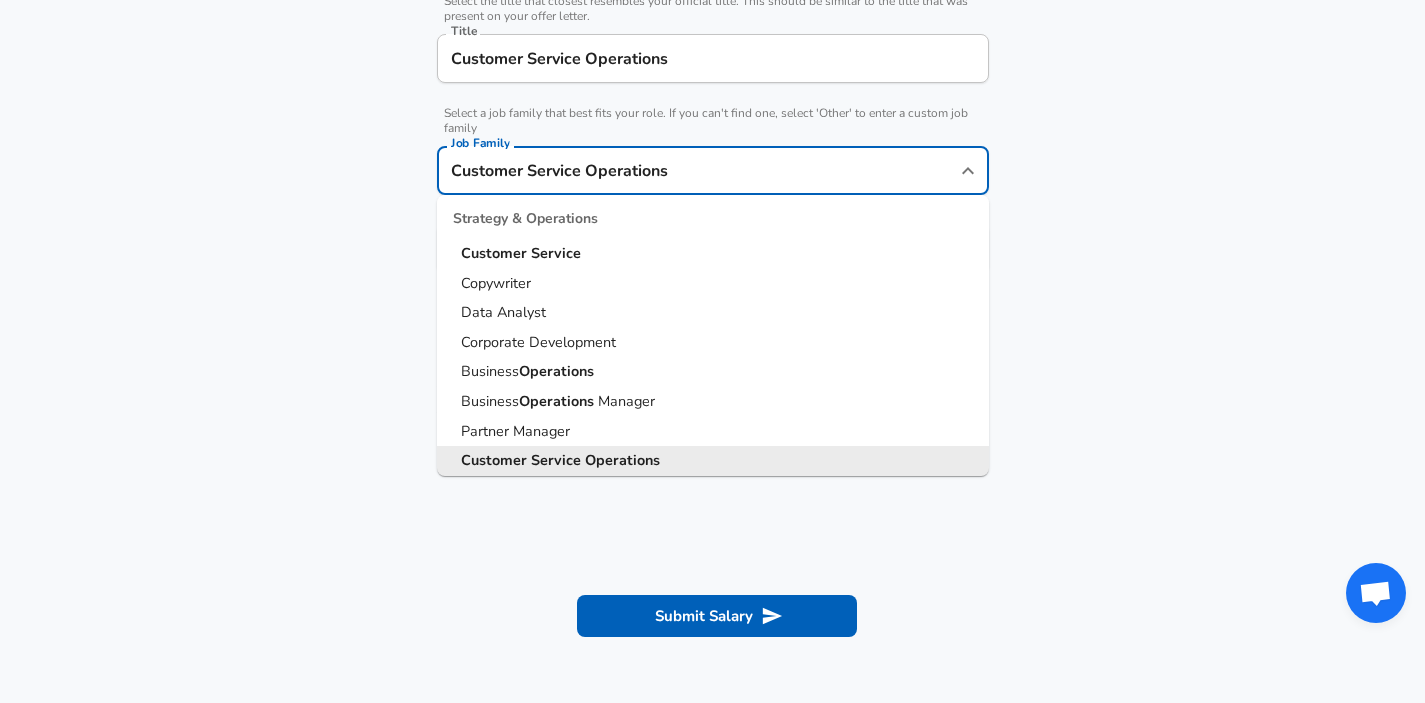 click on "Customer Service Operations" at bounding box center (698, 170) 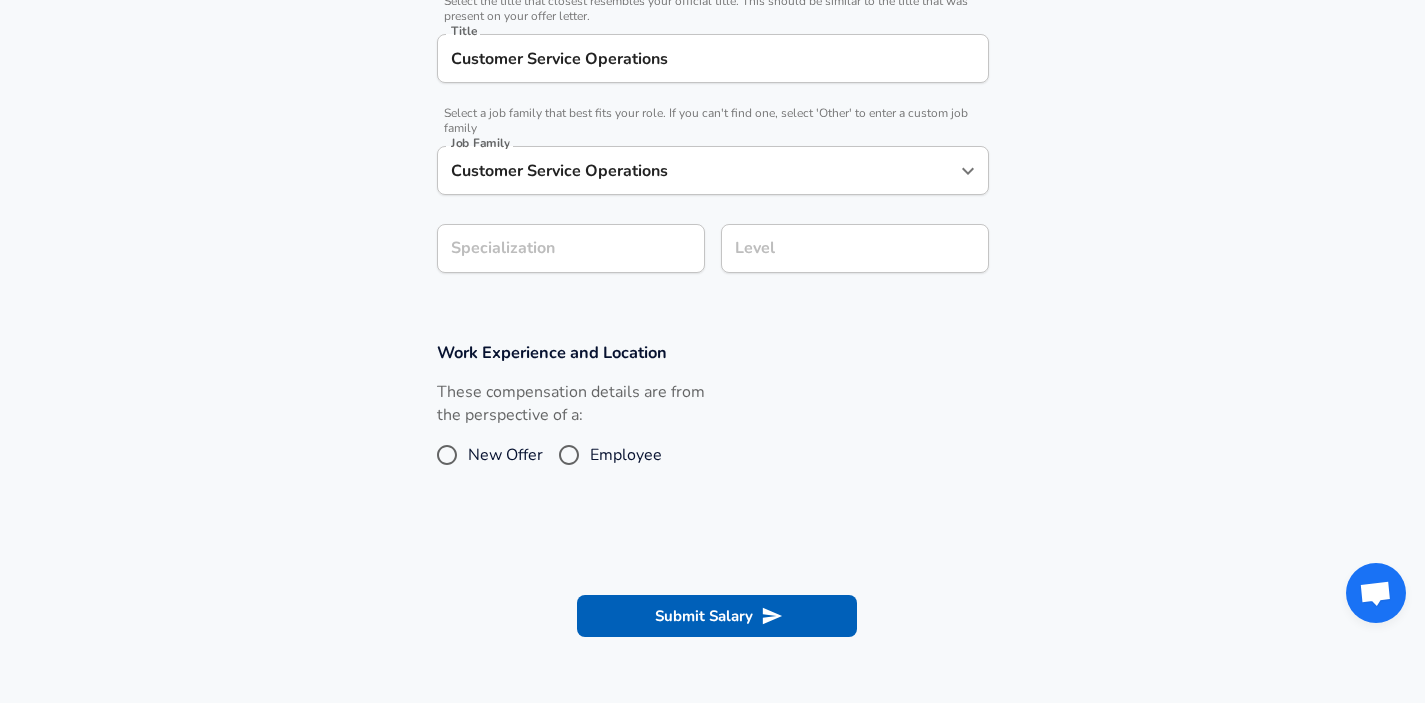click on "Company & Title Information   Enter the company you received your offer from Company Fullsteam Company   Select the title that closest resembles your official title. This should be similar to the title that was present on your offer letter. Title Customer Service Operations Title   Select a job family that best fits your role. If you can't find one, select 'Other' to enter a custom job family Job Family Customer Service Operations Job Family Specialization Specialization Level Level" at bounding box center [712, 76] 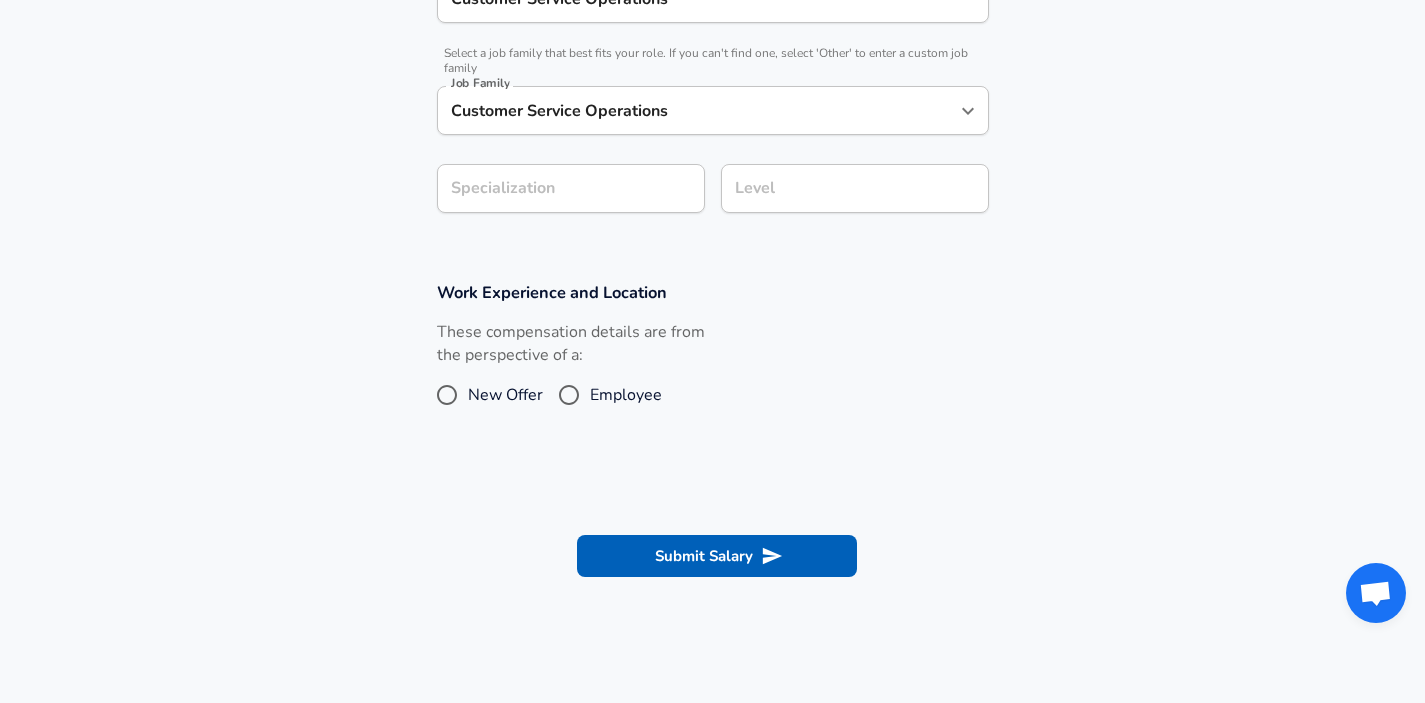 click on "Company & Title Information   Enter the company you received your offer from Company Fullsteam Company   Select the title that closest resembles your official title. This should be similar to the title that was present on your offer letter. Title Customer Service Operations Title   Select a job family that best fits your role. If you can't find one, select 'Other' to enter a custom job family Job Family Customer Service Operations Job Family Specialization Specialization Level Level" at bounding box center (712, 16) 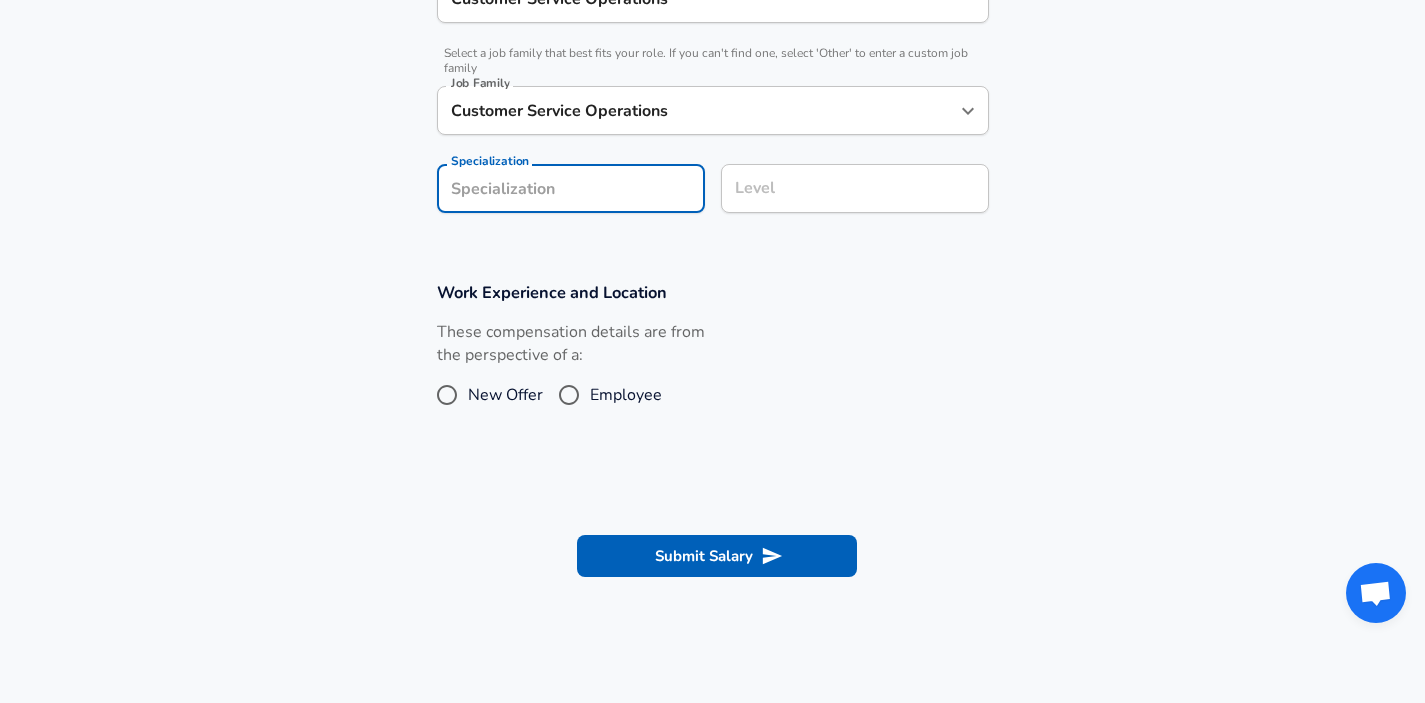click on "Employee" at bounding box center (569, 395) 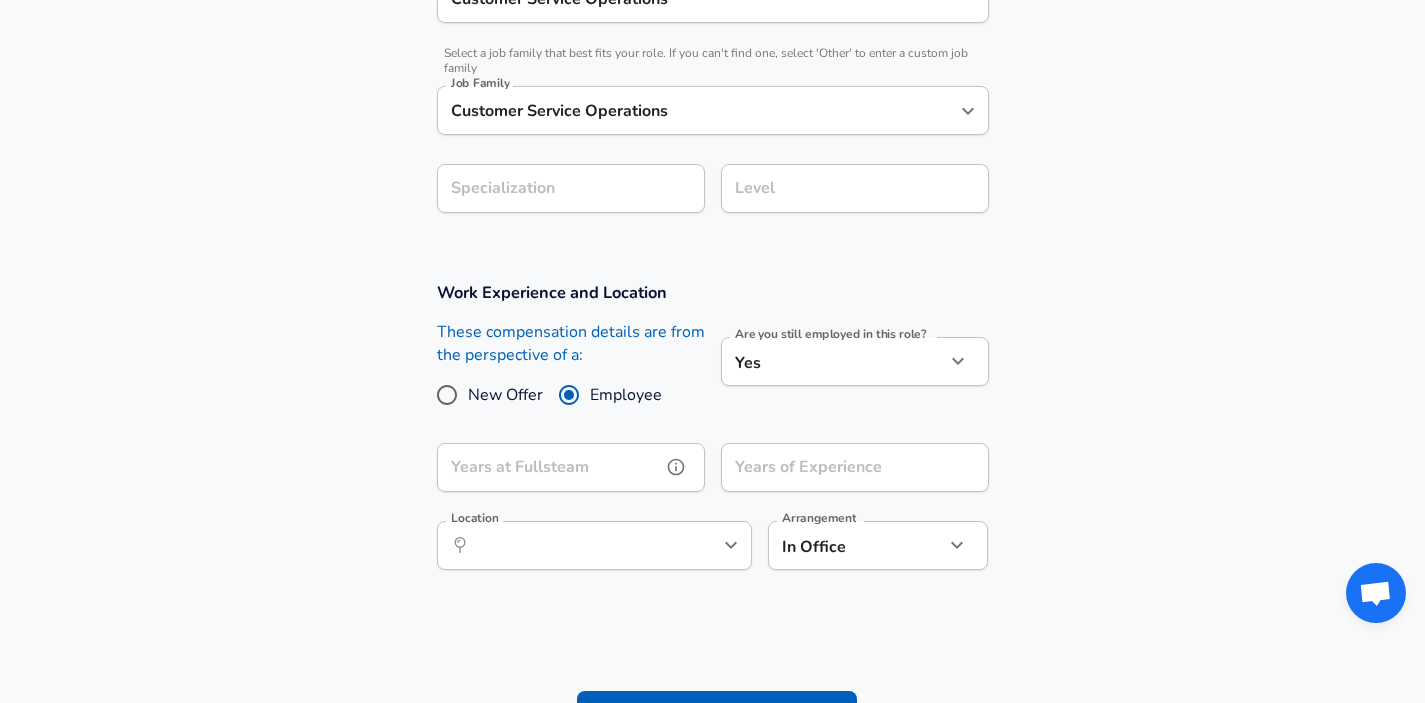 click on "Years at Fullsteam" at bounding box center [549, 467] 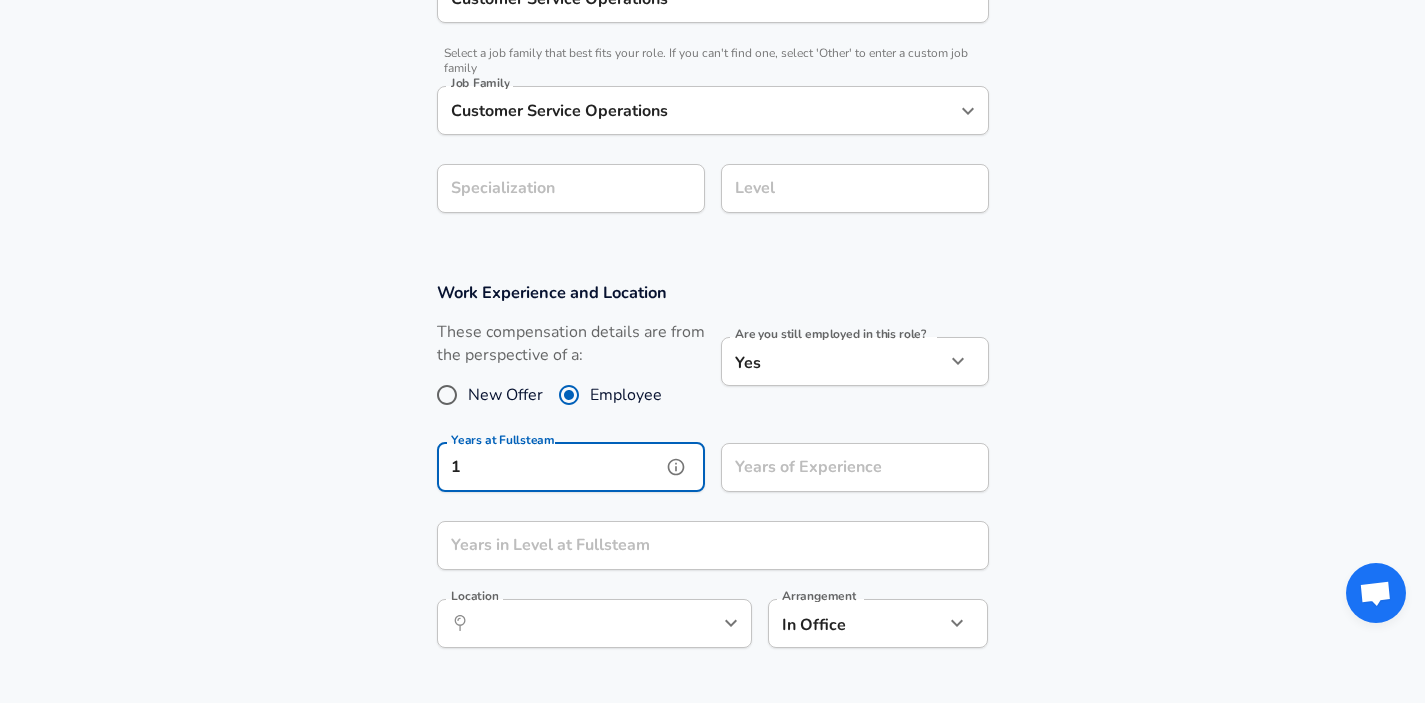 type on "1" 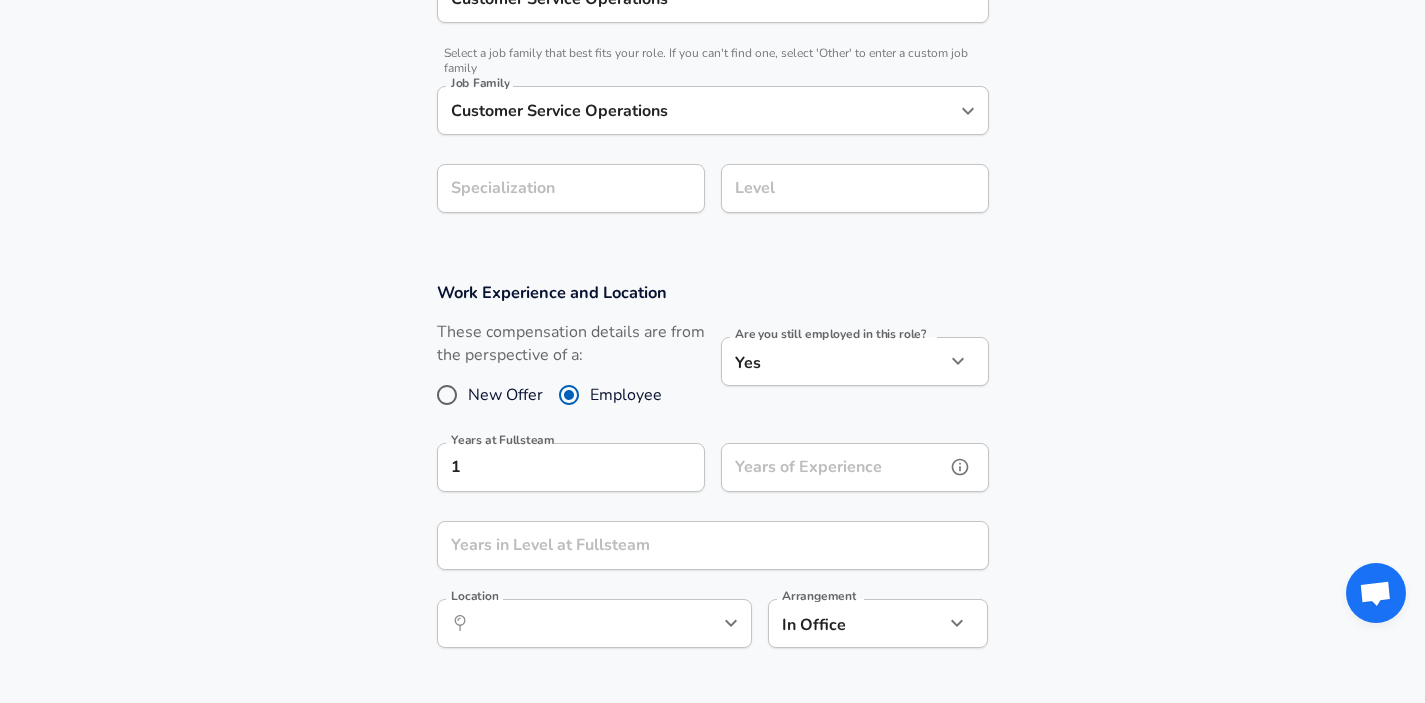 click on "Years of Experience" at bounding box center (833, 467) 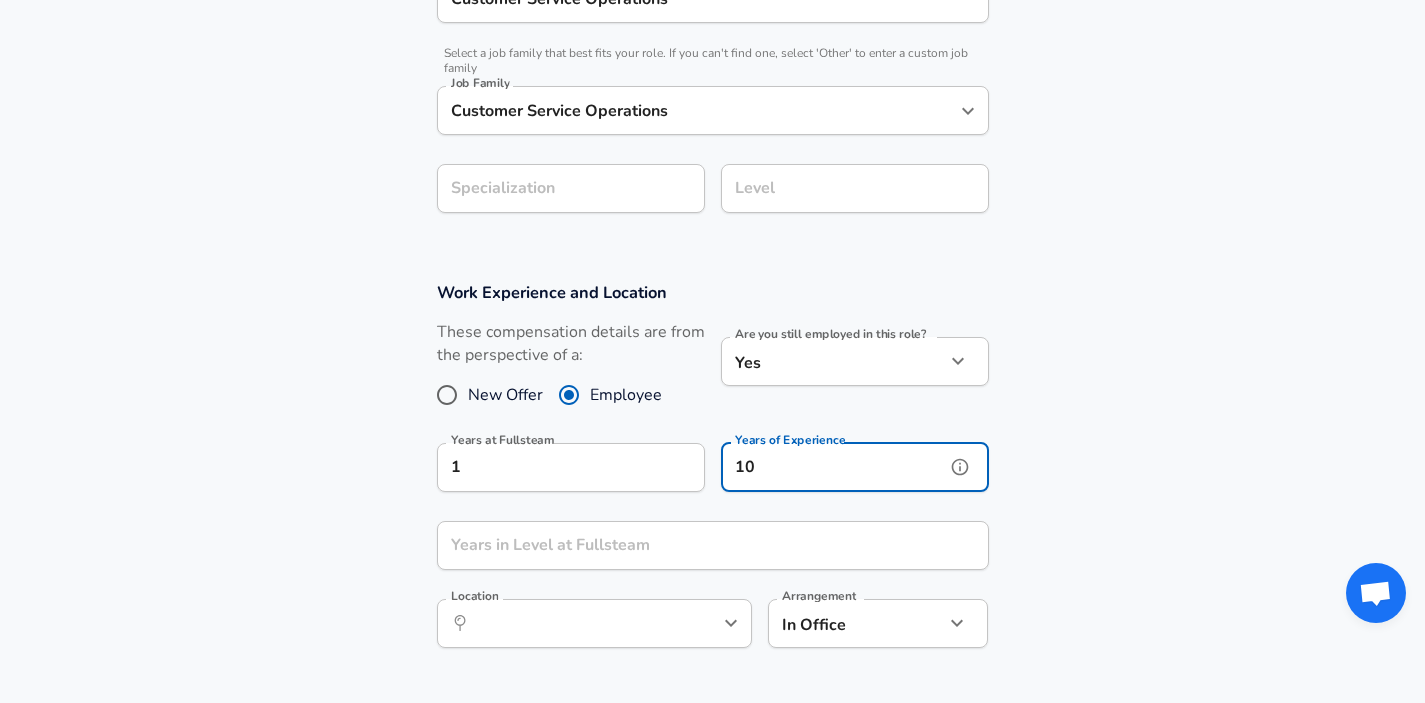 type on "10" 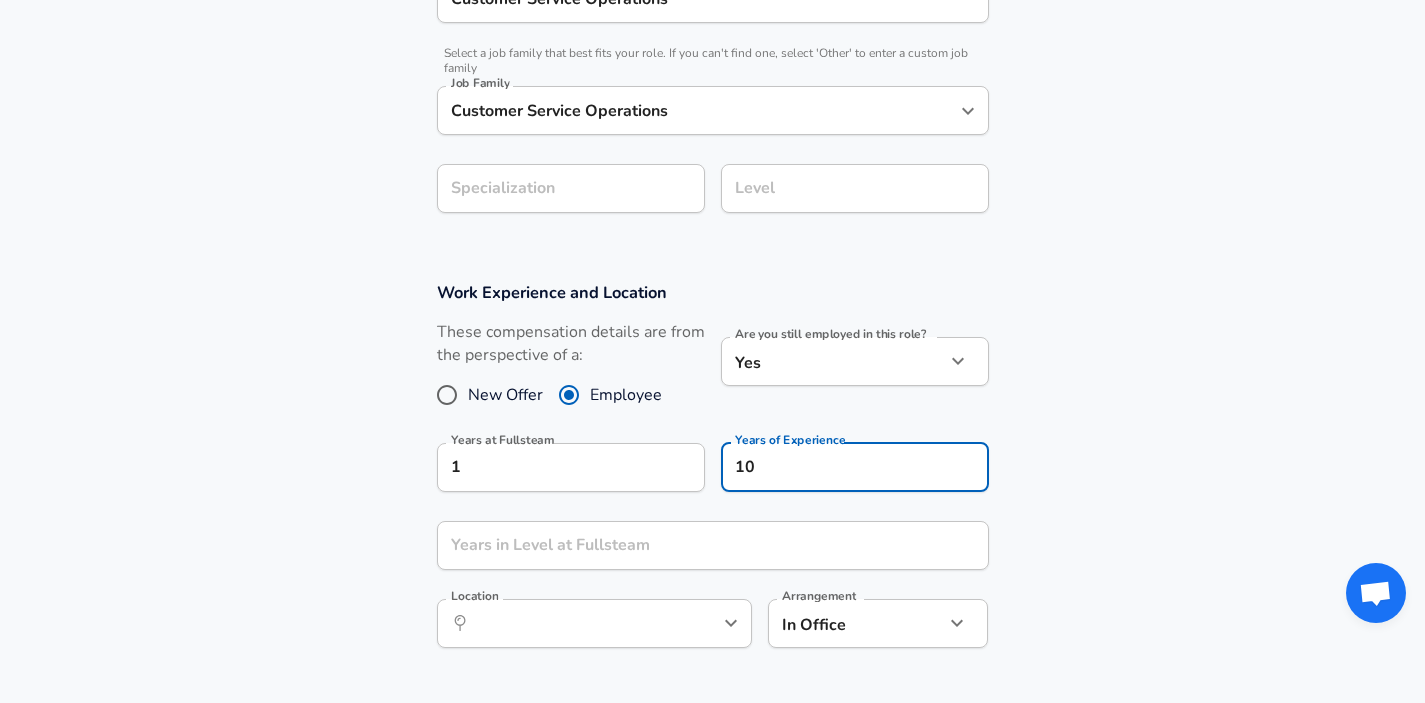 click on "Work Experience and Location These compensation details are from the perspective of a: New Offer Employee Are you still employed in this role? Yes yes Are you still employed in this role? Years at Fullsteam 1 Years at Fullsteam Years of Experience 10 Years of Experience Years in Level at Fullsteam Years in Level at Fullsteam Location ​ Location Arrangement In Office office Arrangement" at bounding box center [712, 475] 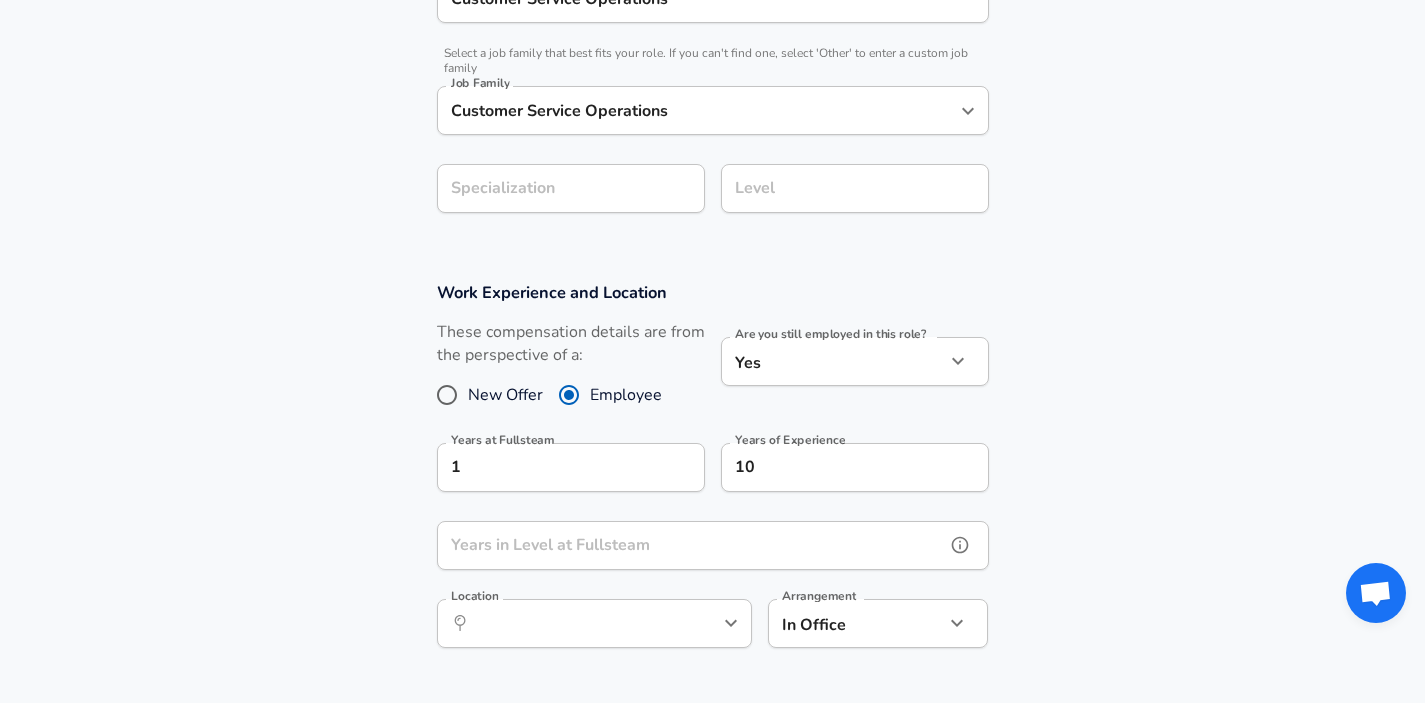 click on "Years in Level at Fullsteam" at bounding box center (691, 545) 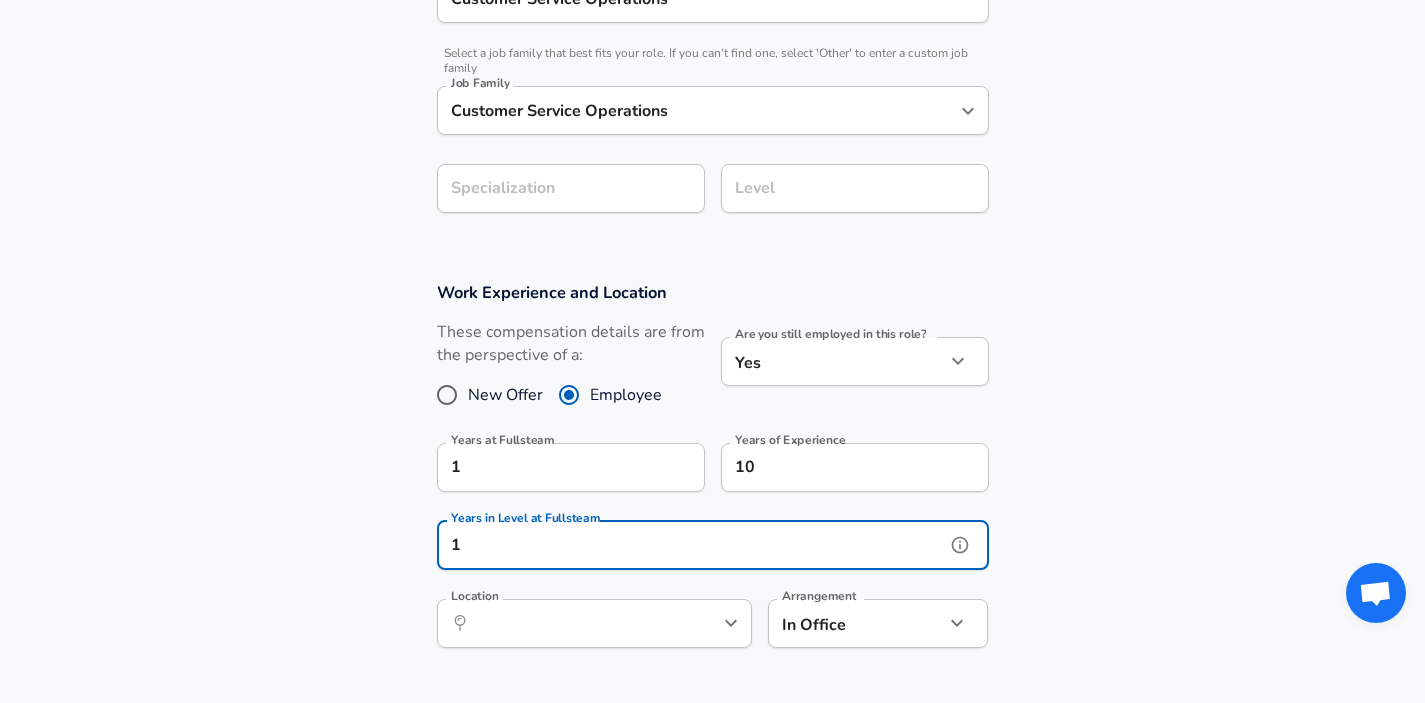 type on "1" 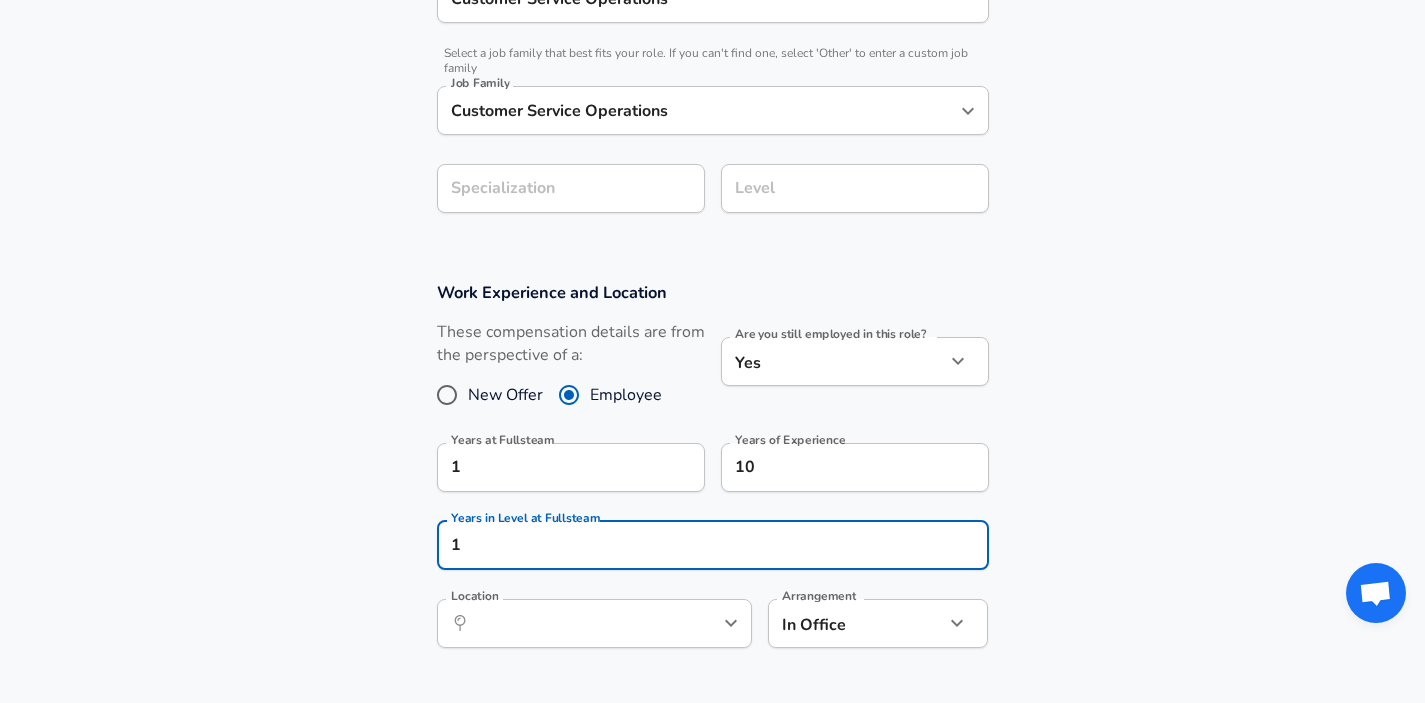 click on "Work Experience and Location These compensation details are from the perspective of a: New Offer Employee Are you still employed in this role? Yes yes Are you still employed in this role? Years at Fullsteam 1 Years at Fullsteam Years of Experience 10 Years of Experience Years in Level at Fullsteam 1 Years in Level at Fullsteam Location ​ Location Arrangement In Office office Arrangement" at bounding box center [712, 475] 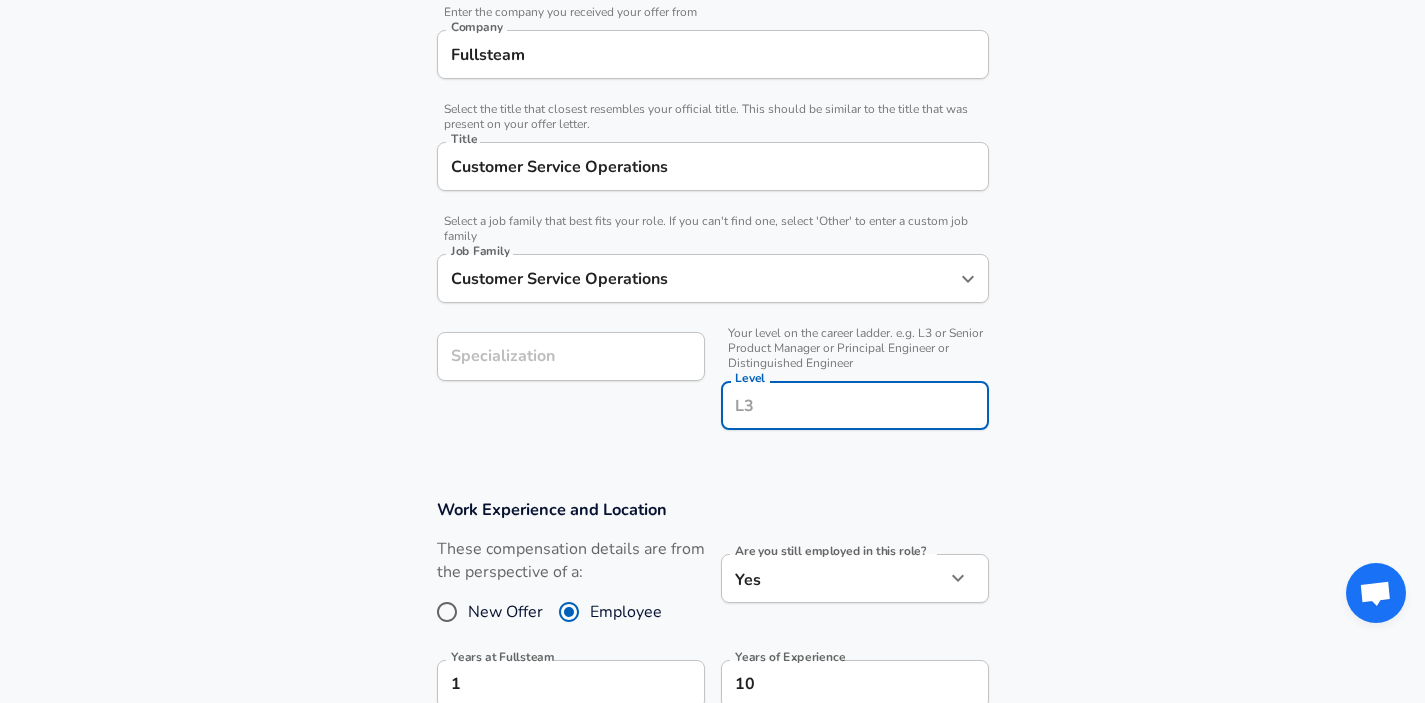 click on "Level" at bounding box center [855, 405] 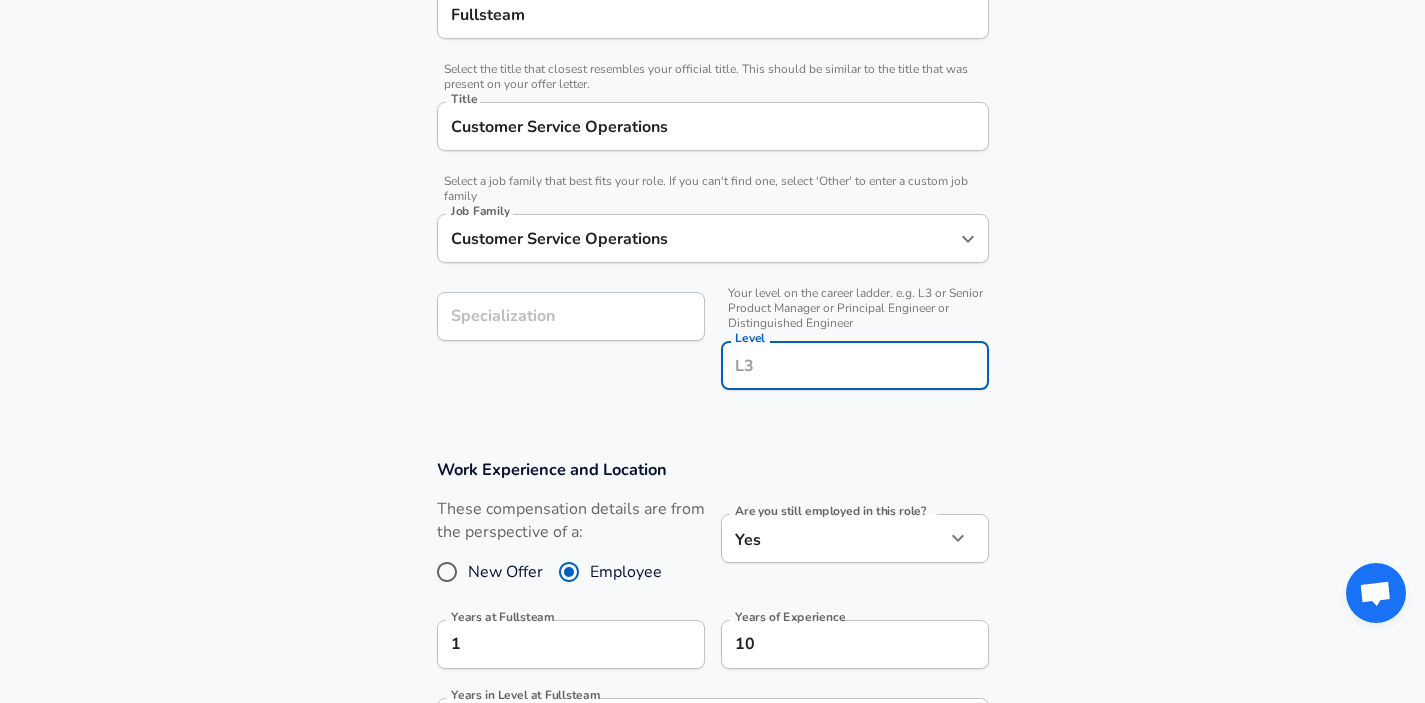 click on "Specialization" at bounding box center [571, 316] 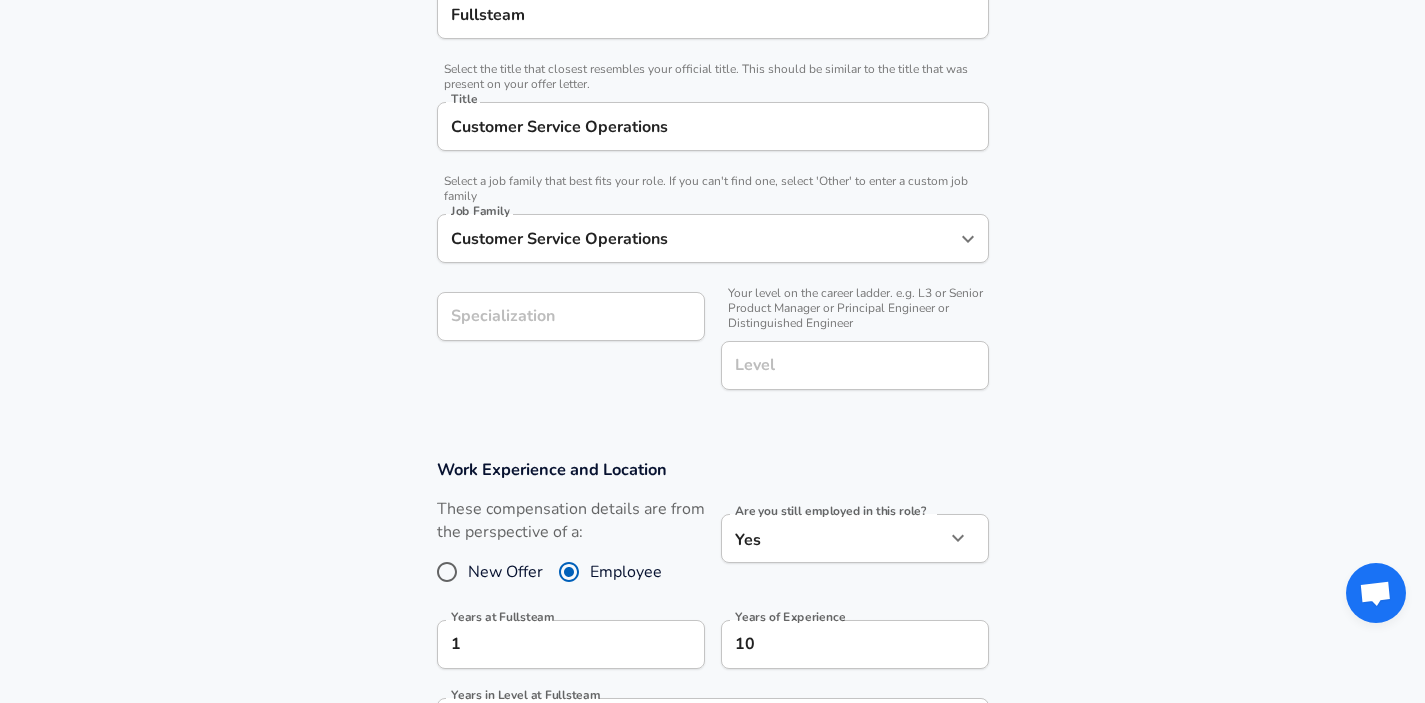 click on "Company & Title Information   Enter the company you received your offer from Company Fullsteam Company   Select the title that closest resembles your official title. This should be similar to the title that was present on your offer letter. Title Customer Service Operations Title   Select a job family that best fits your role. If you can't find one, select 'Other' to enter a custom job family Job Family Customer Service Operations Job Family Specialization Specialization   Your level on the career ladder. e.g. L3 or Senior Product Manager or Principal Engineer or Distinguished Engineer Level Level" at bounding box center [712, 169] 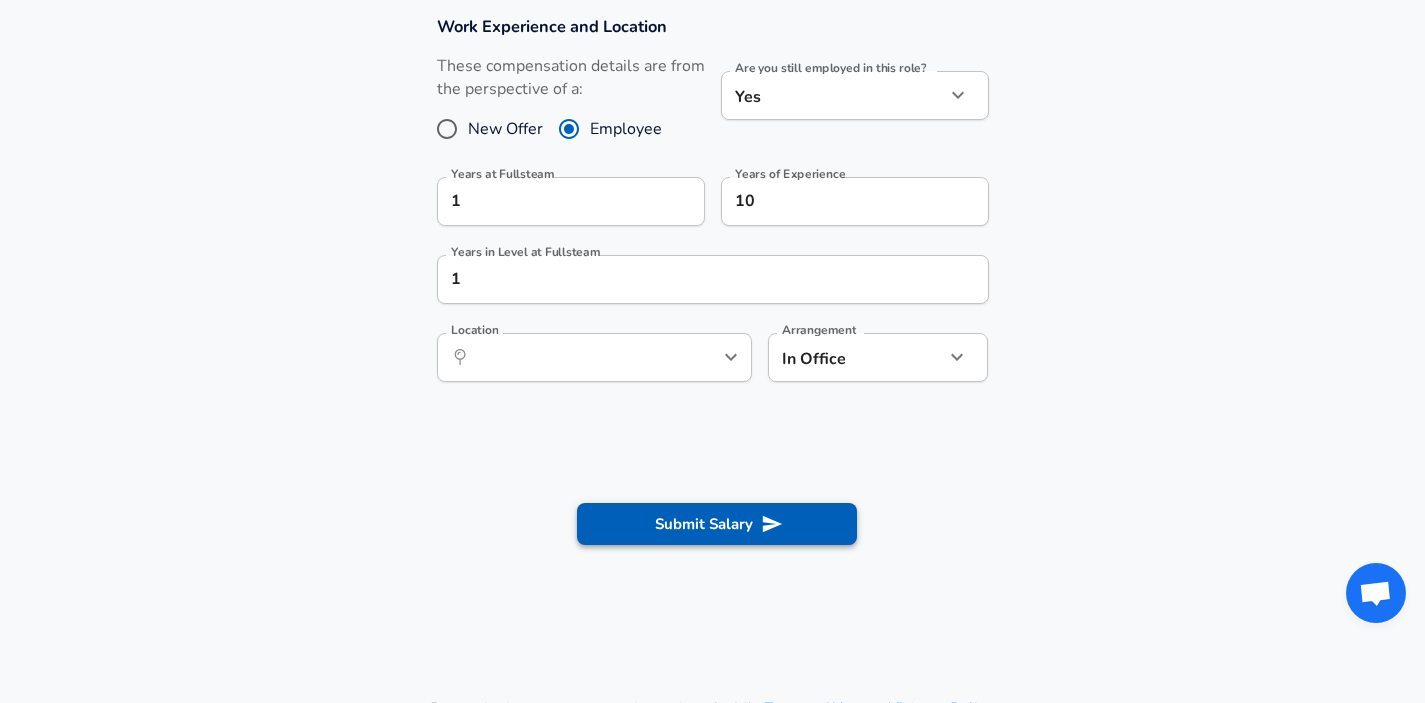 scroll, scrollTop: 900, scrollLeft: 0, axis: vertical 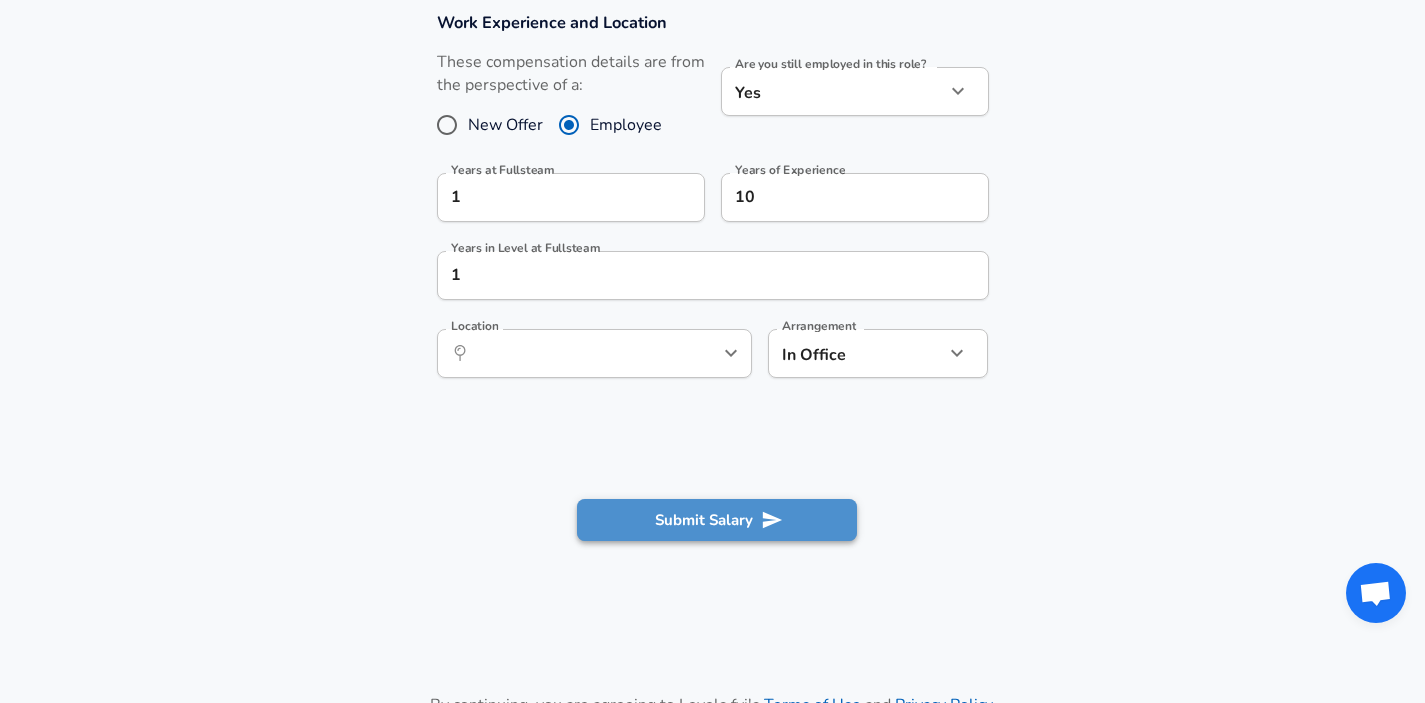 click 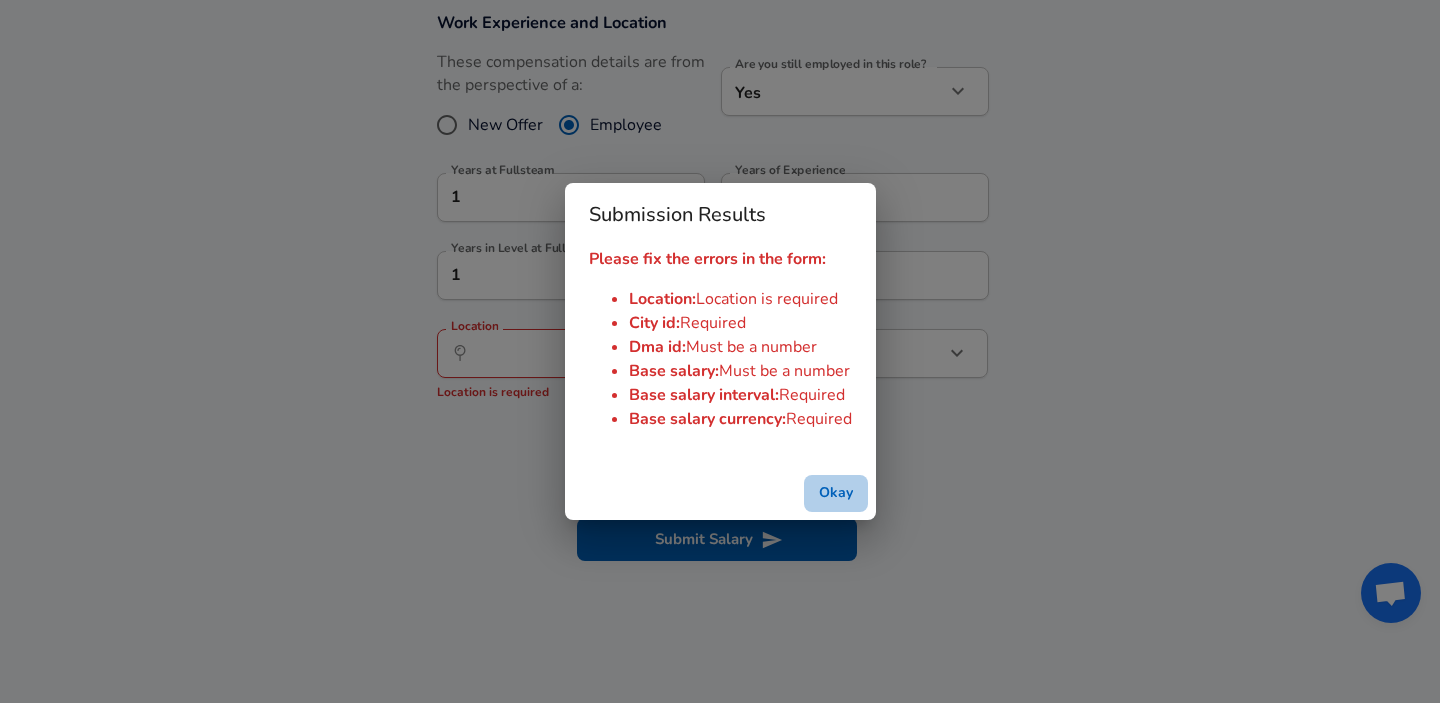 click on "Okay" at bounding box center [836, 493] 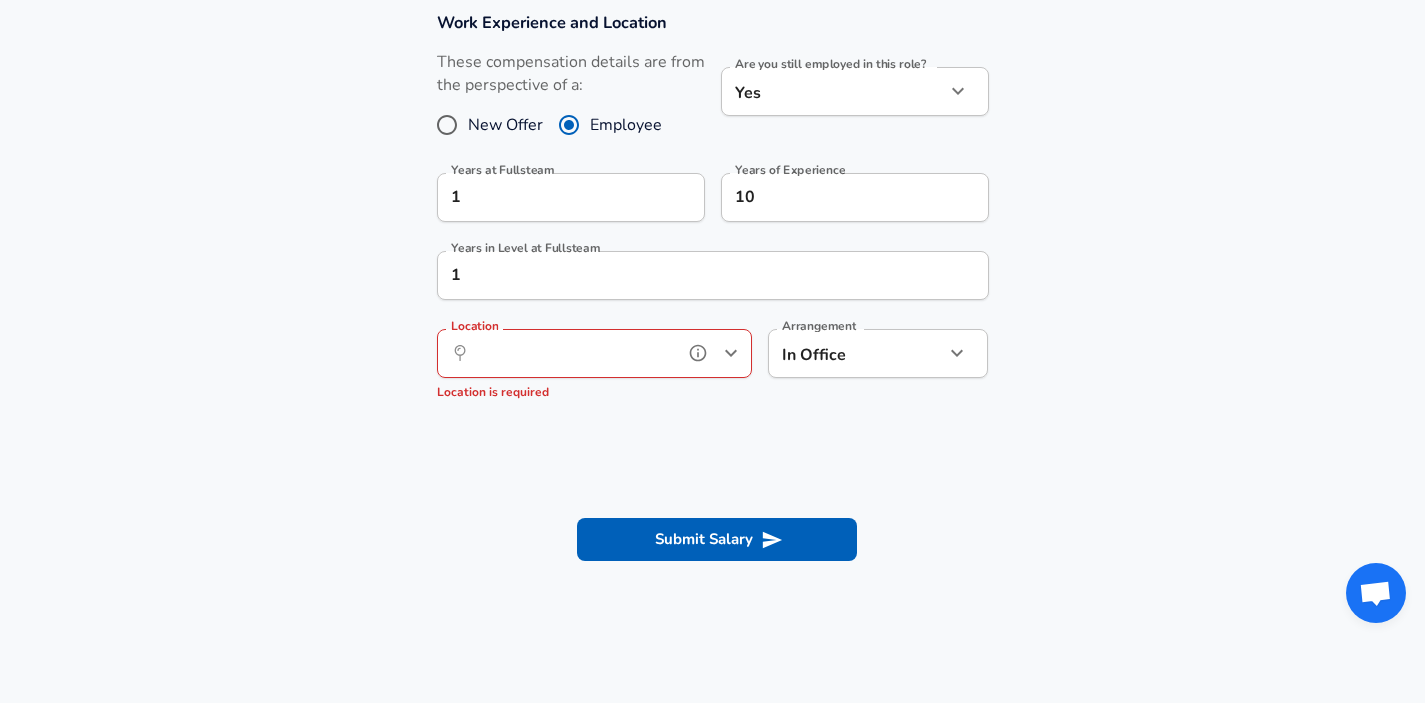 click on "Location" at bounding box center [572, 353] 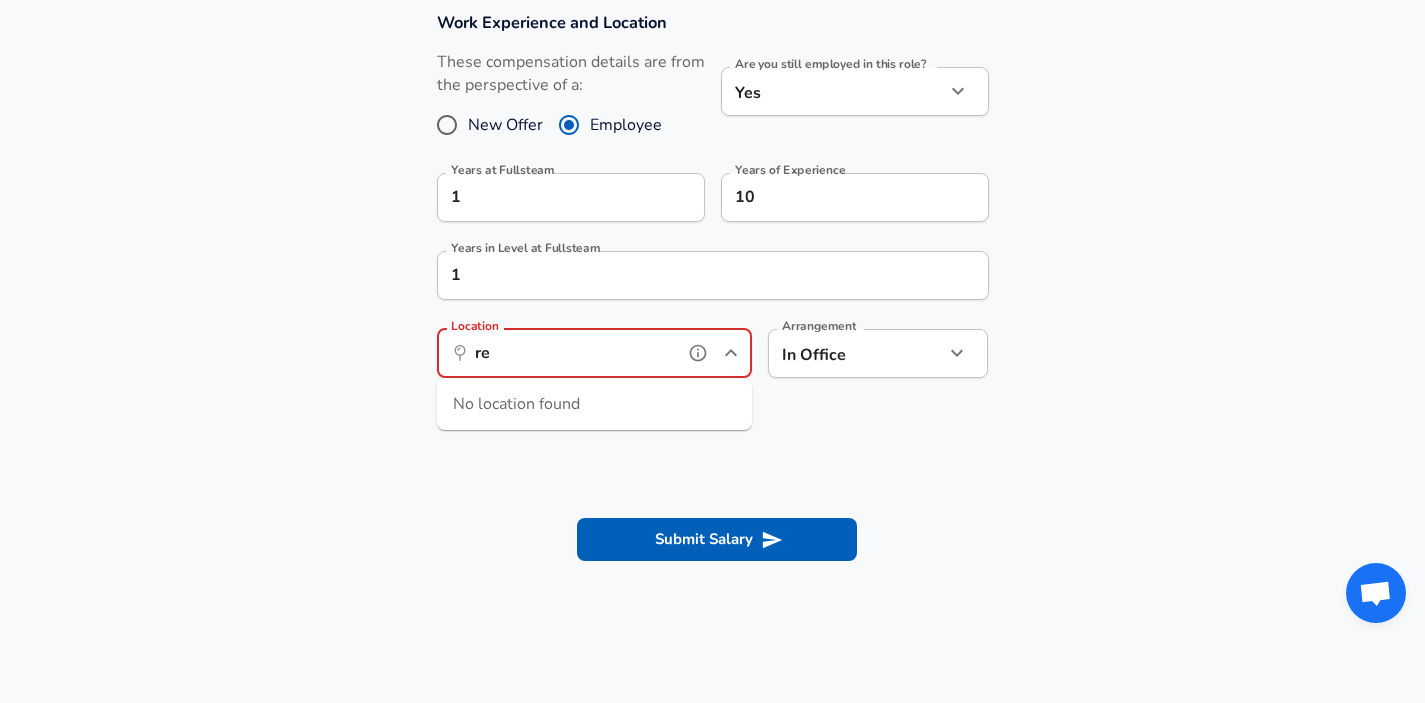 type on "r" 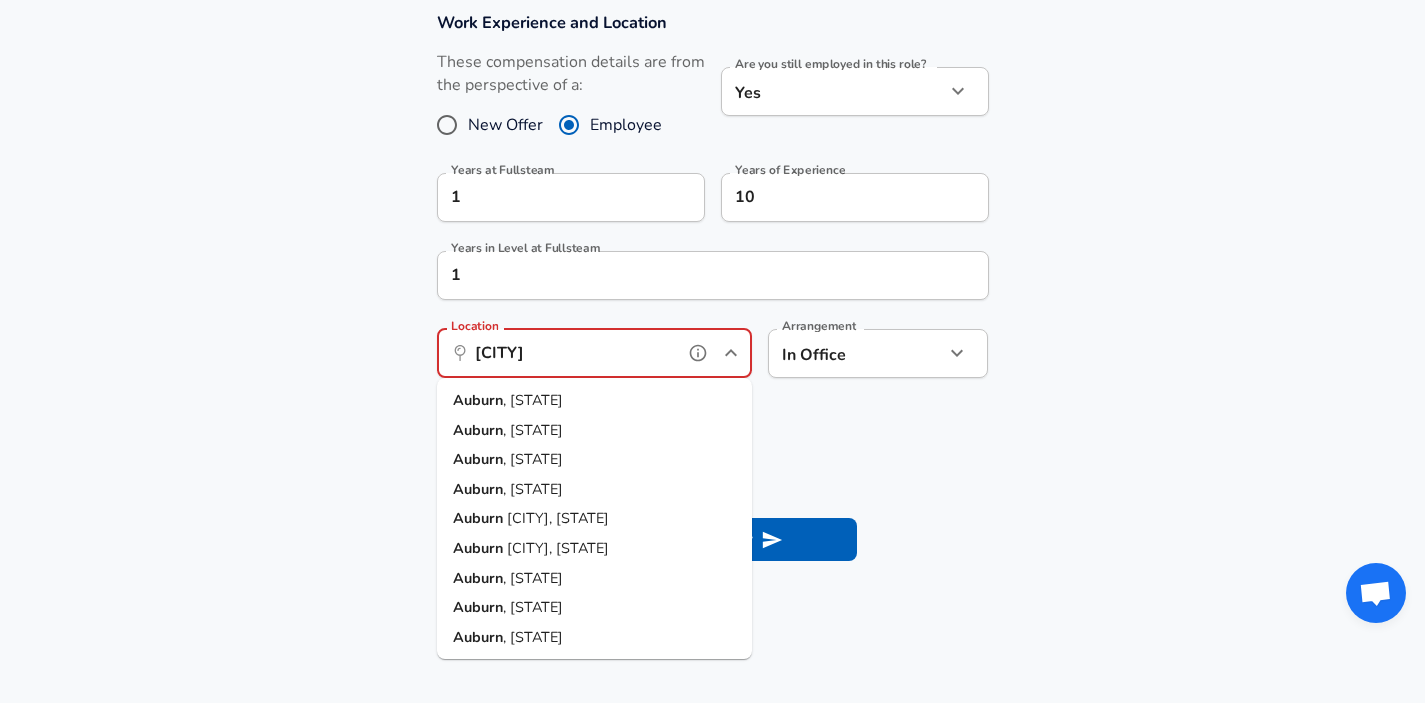 click on "[CITY] , [STATE]" at bounding box center (594, 401) 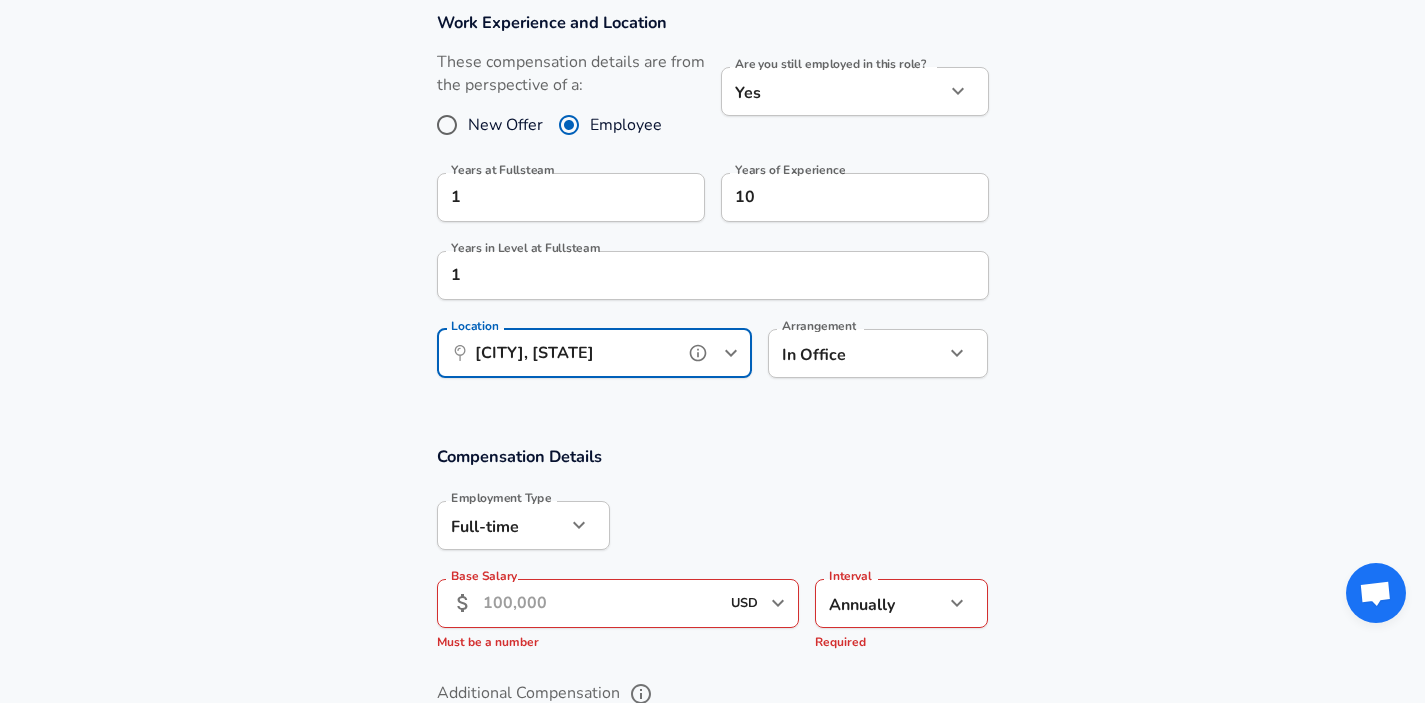 type on "[CITY], [STATE]" 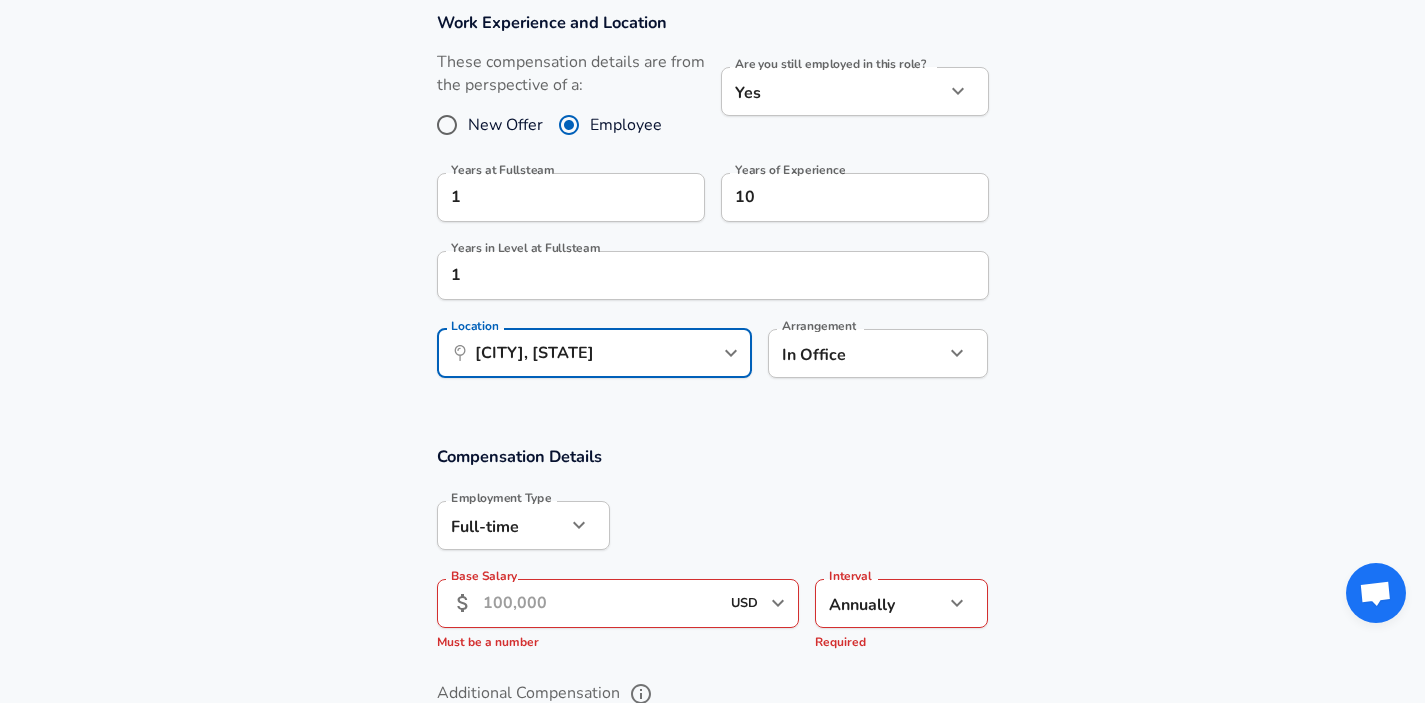click on "Work Experience and Location These compensation details are from the perspective of a: New Offer Employee Are you still employed in this role? Yes yes Are you still employed in this role? Years at Fullsteam 1 Years at Fullsteam Years of Experience 10 Years of Experience Years in Level at Fullsteam 1 Years in Level at Fullsteam Location ​ [CITY], [STATE] Location Arrangement In Office office Arrangement" at bounding box center (712, 205) 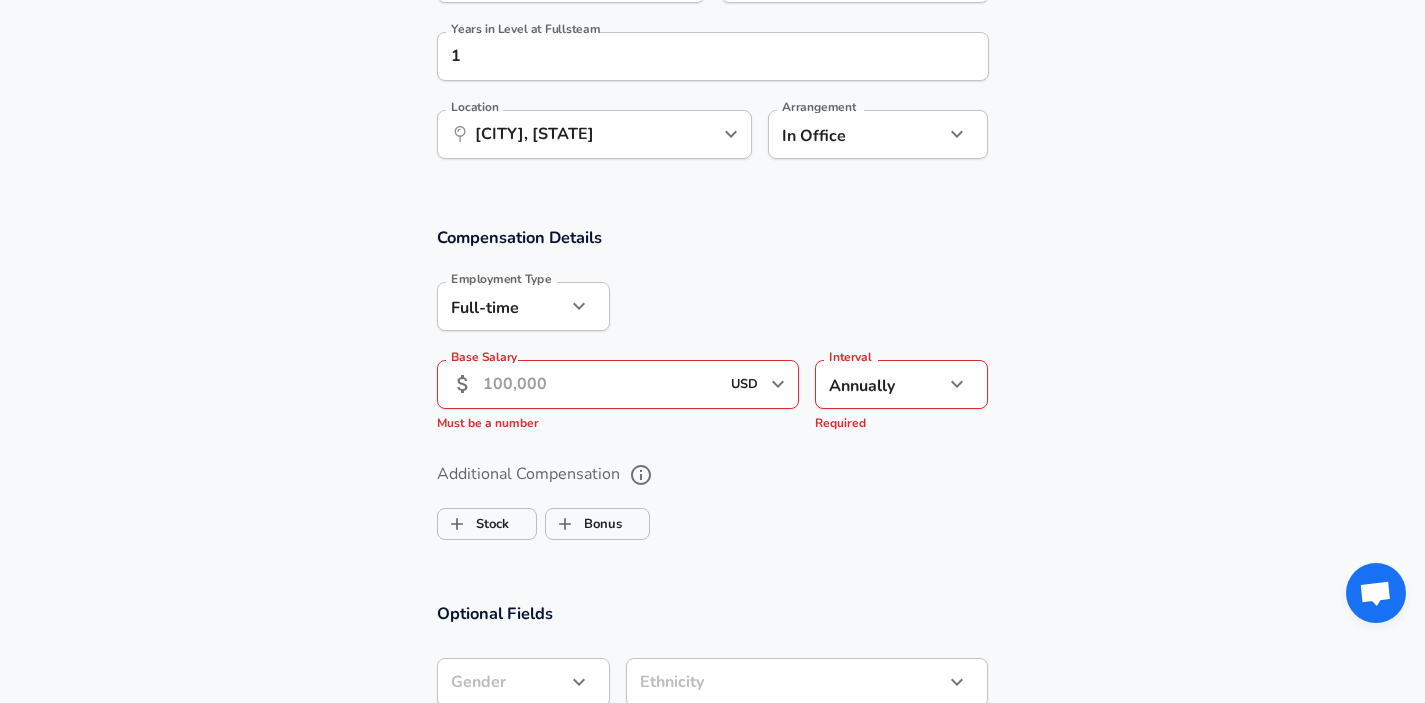 scroll, scrollTop: 1138, scrollLeft: 0, axis: vertical 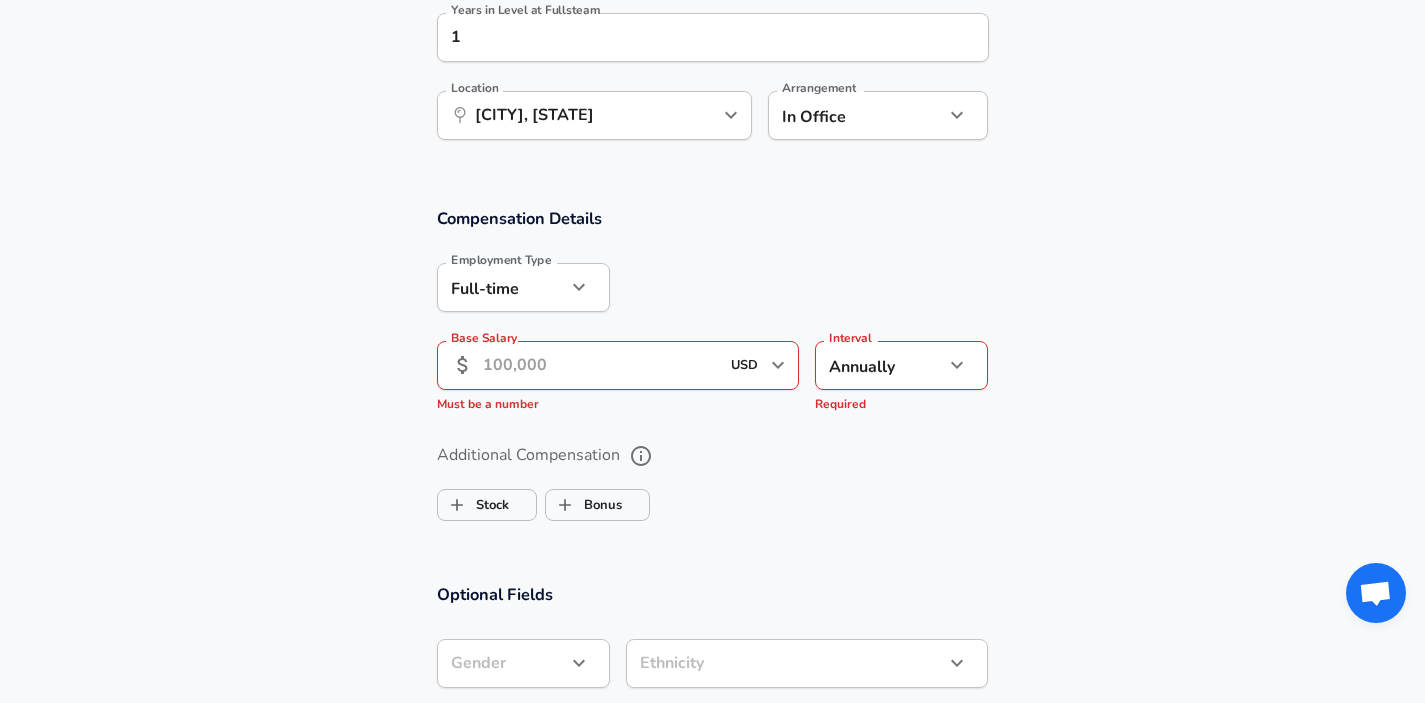 click on "Base Salary" at bounding box center [601, 365] 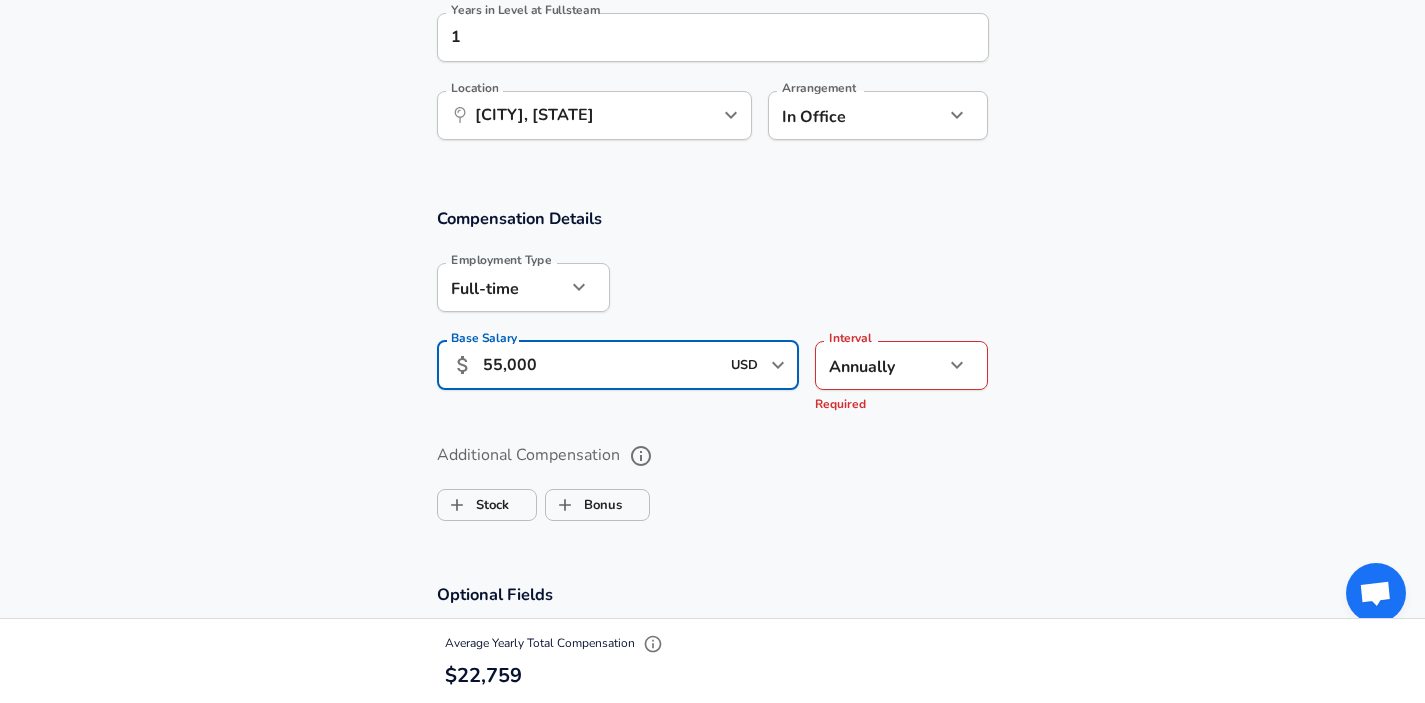 type on "55,000" 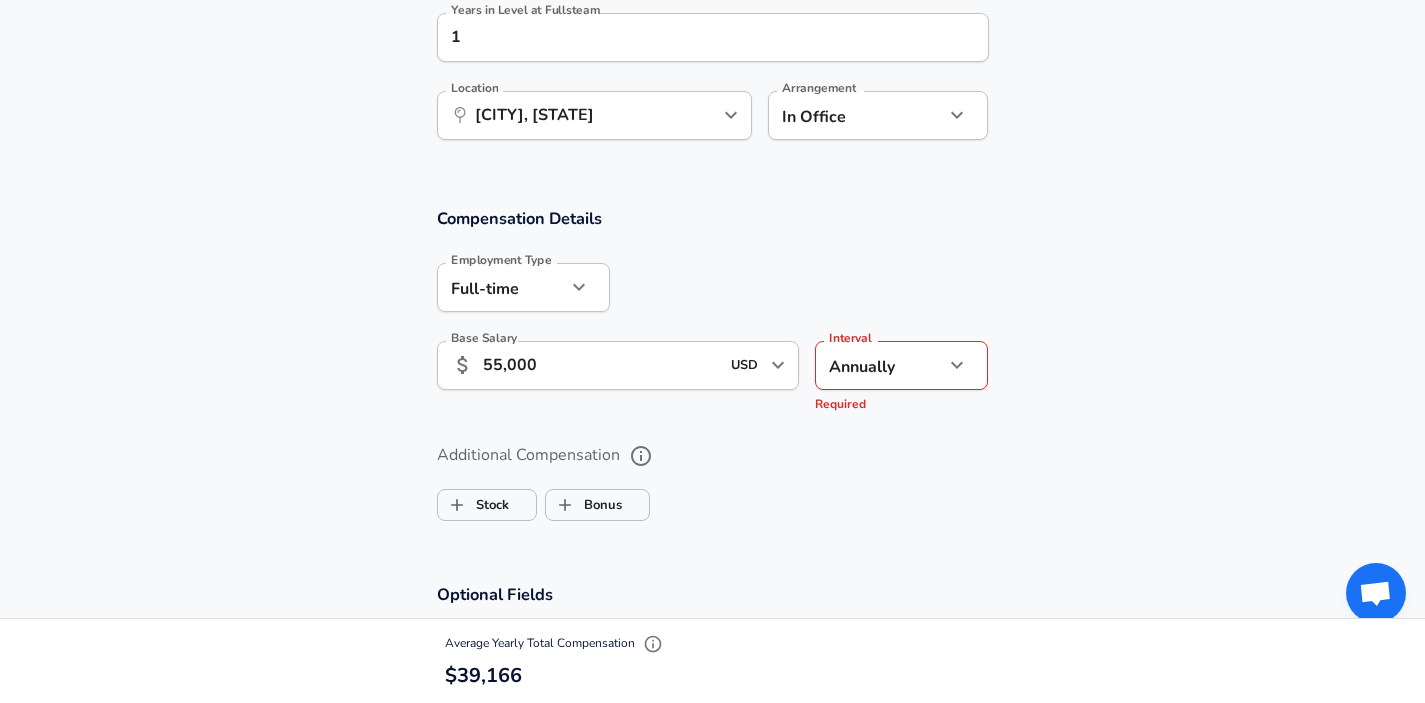 click on "Compensation Details Employment Type Full-time full_time Employment Type Base Salary ​ 55,000 USD ​ Required Base Salary Interval Annually yearly Interval Required" at bounding box center [712, 315] 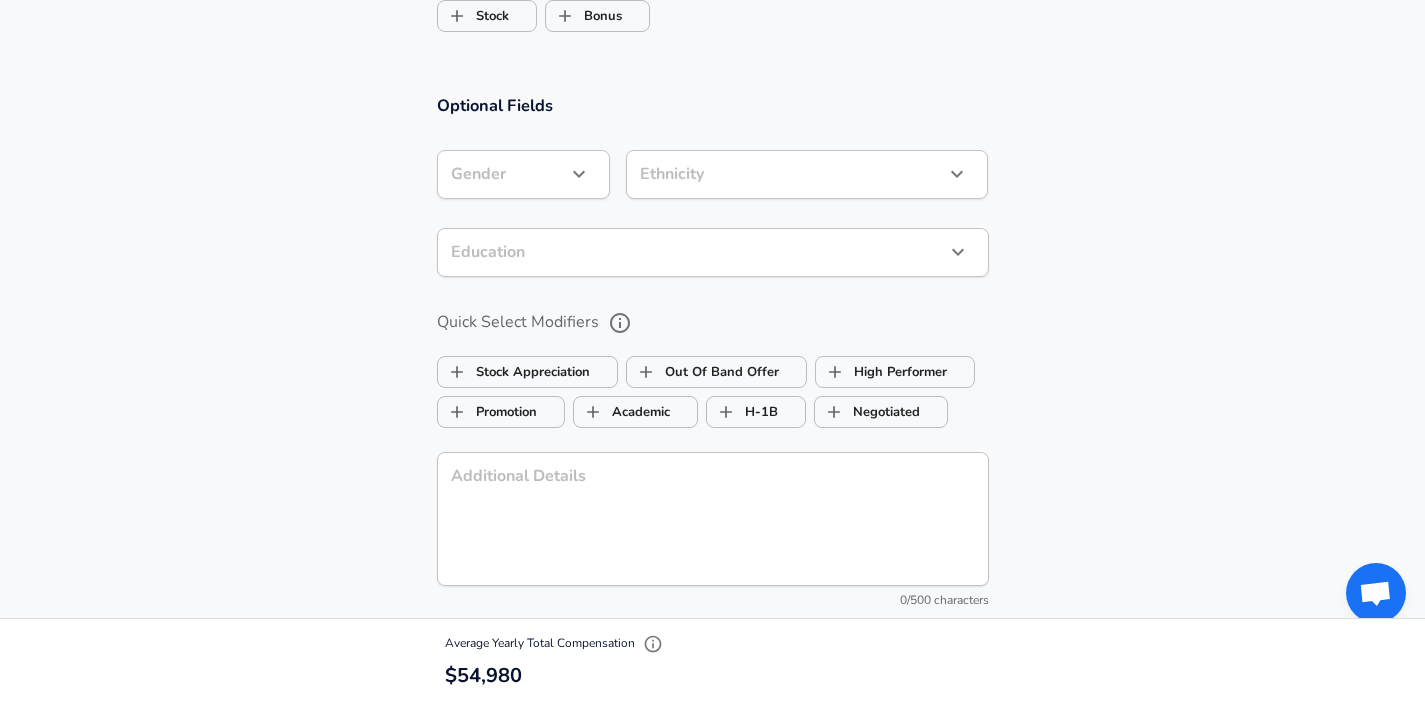 scroll, scrollTop: 1695, scrollLeft: 0, axis: vertical 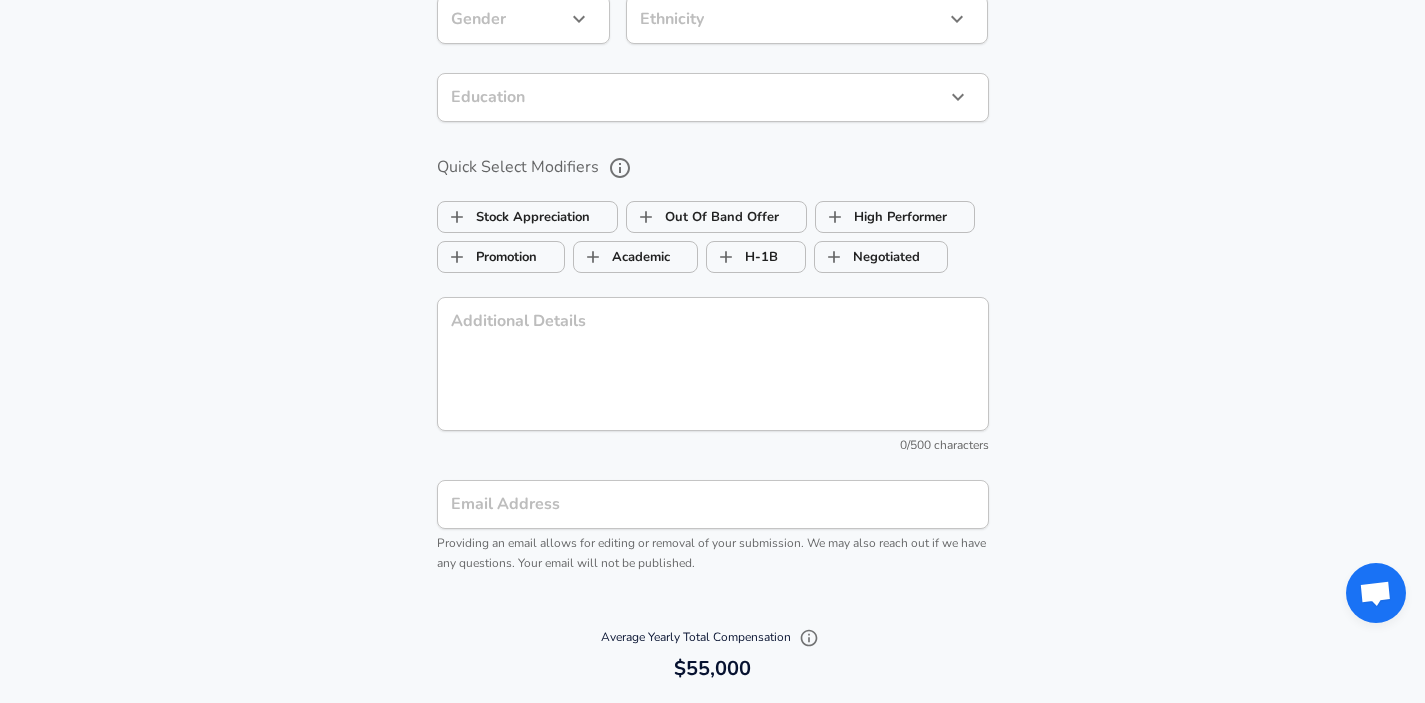 click on "Restart Add Your Salary Upload your offer letter   to verify your submission Enhance Privacy and Anonymity No Automatically hides specific fields until there are enough submissions to safely display the full details.   More Details Based on your submission and the data points that we have already collected, we will automatically hide and anonymize specific fields if there aren't enough data points to remain sufficiently anonymous. Company & Title Information   Enter the company you received your offer from Company Fullsteam Company   Select the title that closest resembles your official title. This should be similar to the title that was present on your offer letter. Title Customer Service Operations Title   Select a job family that best fits your role. If you can't find one, select 'Other' to enter a custom job family Job Family Customer Service Operations Job Family Specialization Specialization   Level Level Work Experience and Location These compensation details are from the perspective of a: New Offer 1" at bounding box center [712, -1431] 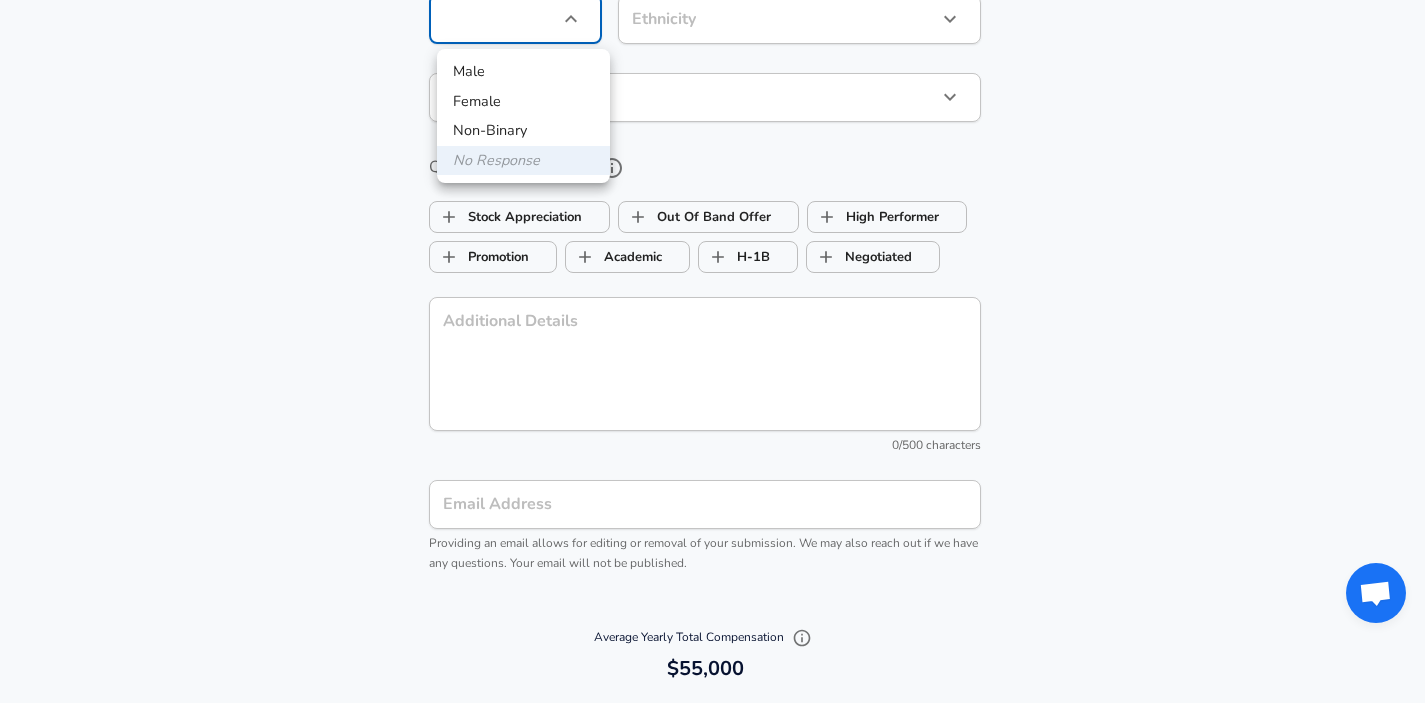 scroll, scrollTop: 1777, scrollLeft: 0, axis: vertical 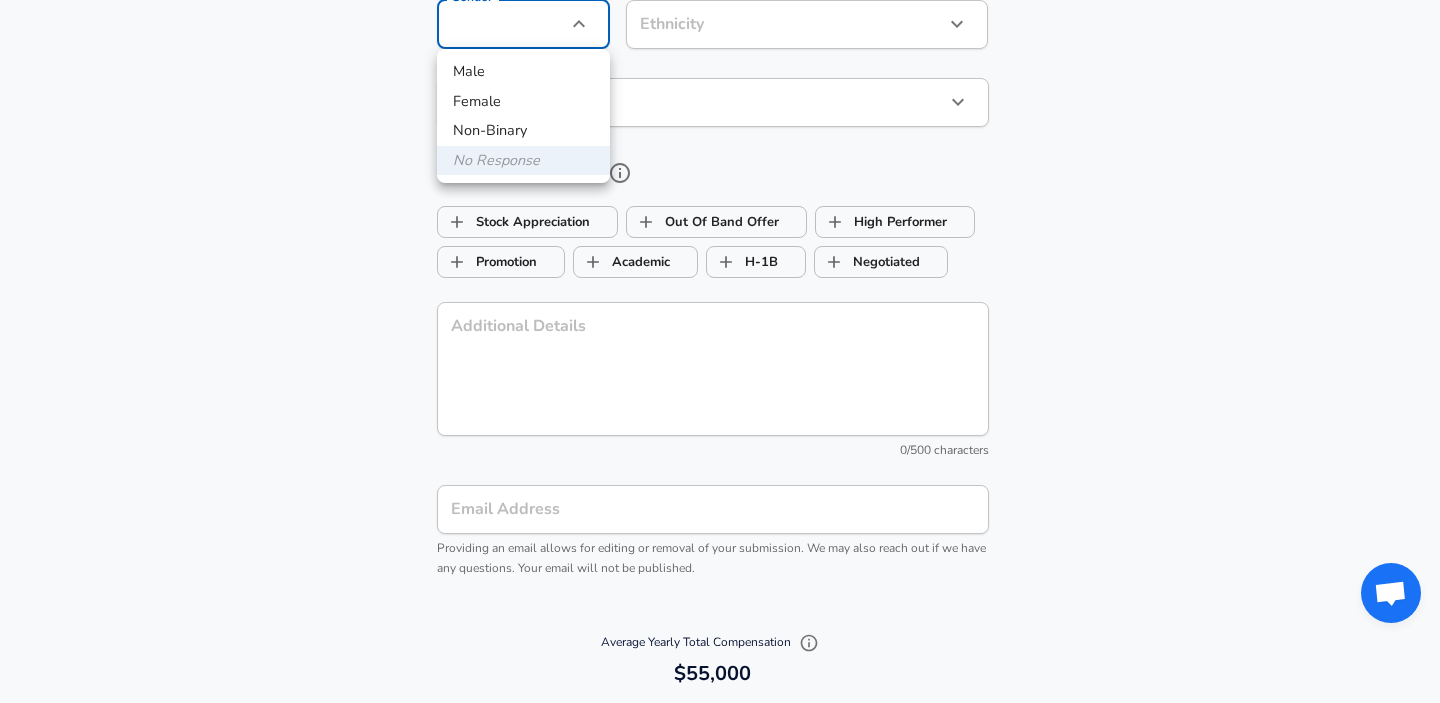 click on "Female" at bounding box center (523, 102) 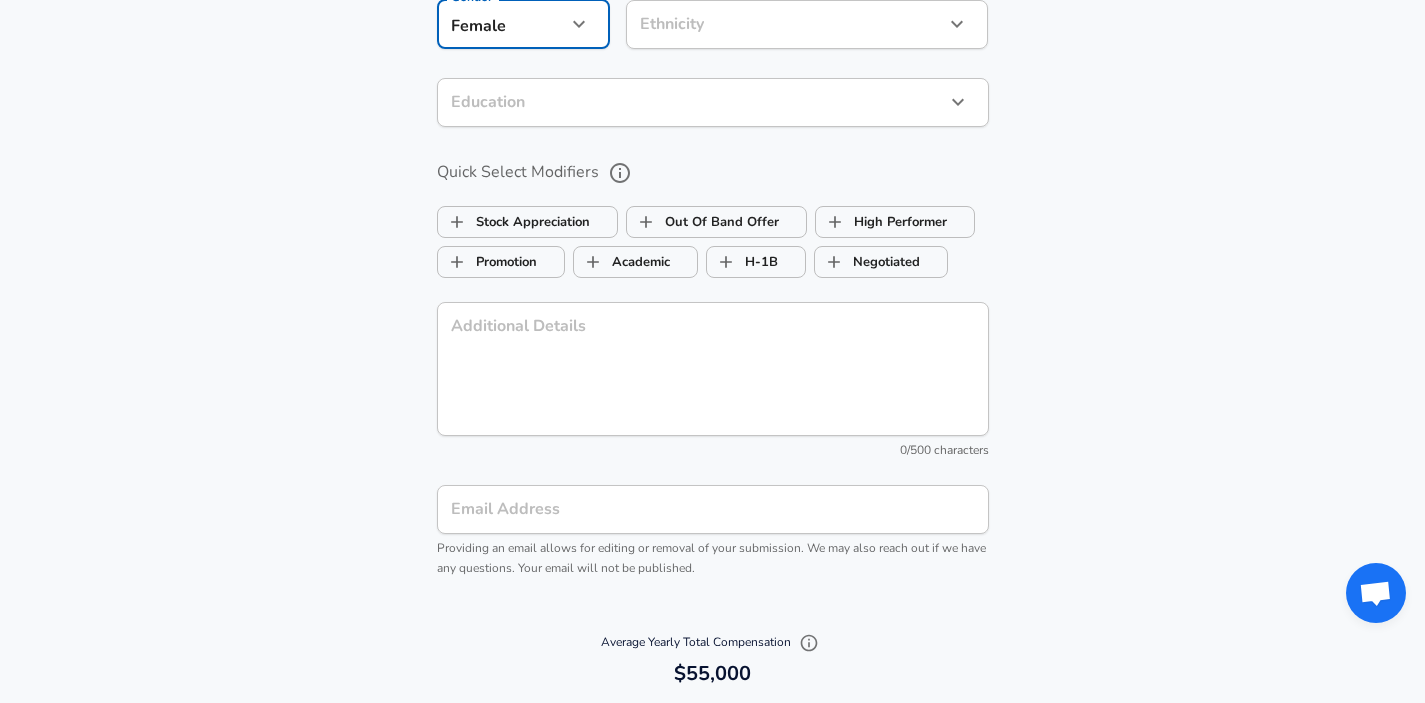 click on "Restart Add Your Salary Upload your offer letter   to verify your submission Enhance Privacy and Anonymity No Automatically hides specific fields until there are enough submissions to safely display the full details.   More Details Based on your submission and the data points that we have already collected, we will automatically hide and anonymize specific fields if there aren't enough data points to remain sufficiently anonymous. Company & Title Information   Enter the company you received your offer from Company Fullsteam Company   Select the title that closest resembles your official title. This should be similar to the title that was present on your offer letter. Title Customer Service Operations Title   Select a job family that best fits your role. If you can't find one, select 'Other' to enter a custom job family Job Family Customer Service Operations Job Family Specialization Specialization   Level Level Work Experience and Location These compensation details are from the perspective of a: New Offer 1" at bounding box center [712, -1426] 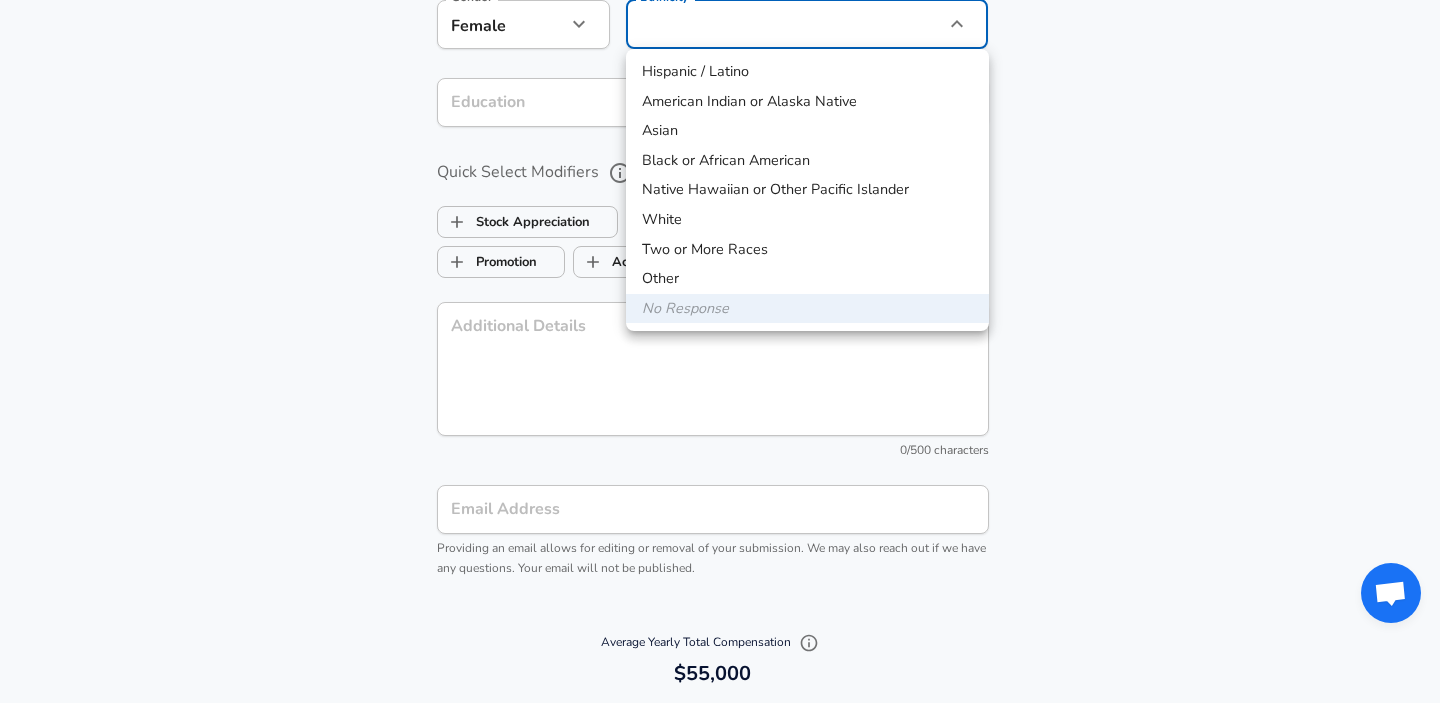 click on "Hispanic / Latino" at bounding box center (807, 72) 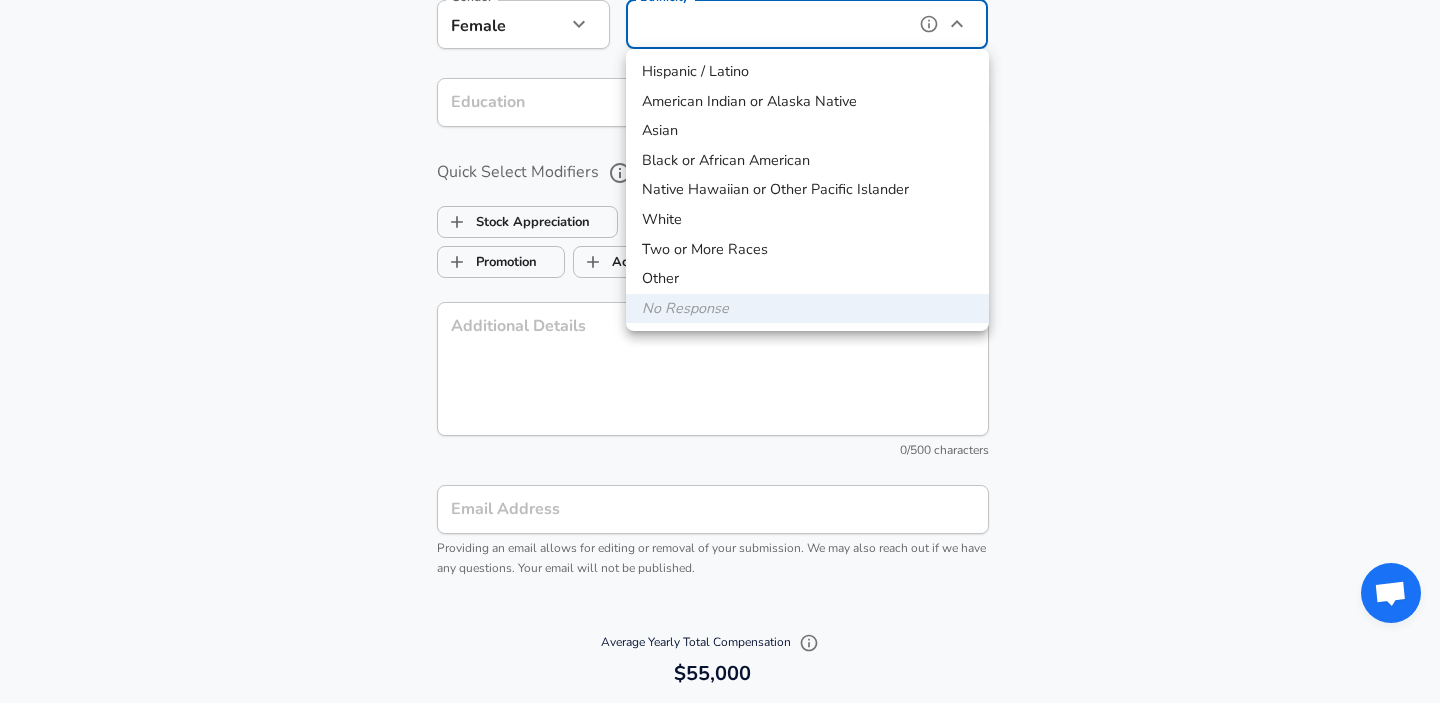 type on "Hispanic / Latino" 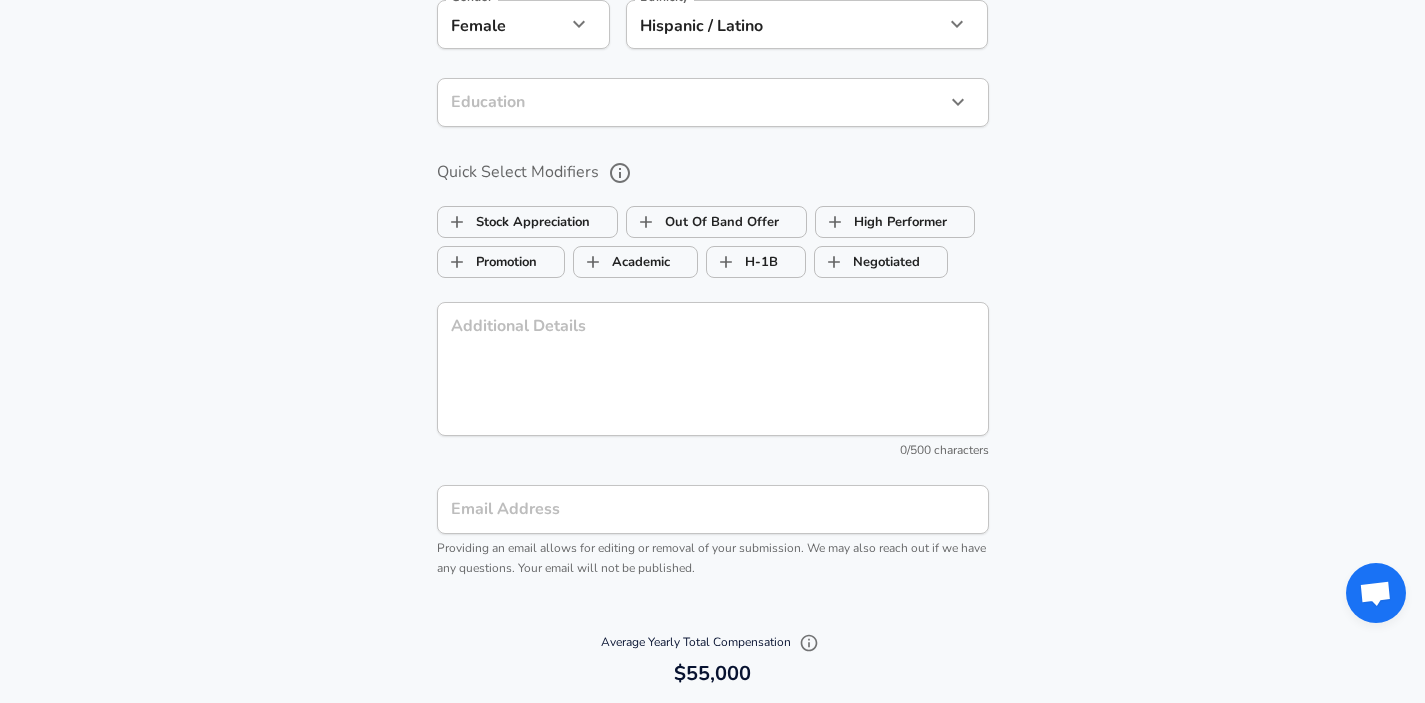 click on "Optional Fields Gender Female female Gender Ethnicity Hispanic / Latino Hispanic / Latino Ethnicity Education ​ Education Quick Select Modifiers   Stock Appreciation Out Of Band Offer High Performer Promotion Academic H-1B Negotiated Additional Details x Additional Details 0 /500 characters Email Address Email Address   Providing an email allows for editing or removal of your submission. We may also reach out if we have any questions. Your email will not be published." at bounding box center (712, 270) 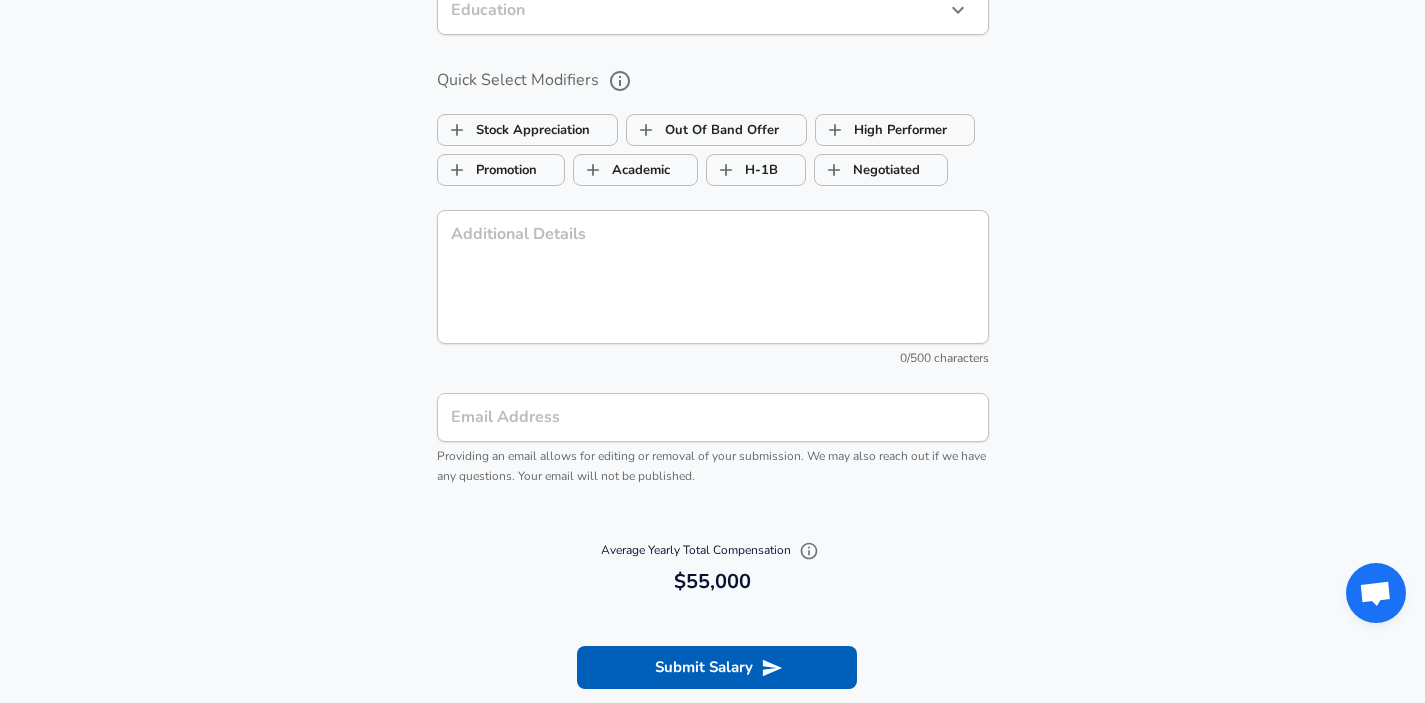 scroll, scrollTop: 1956, scrollLeft: 0, axis: vertical 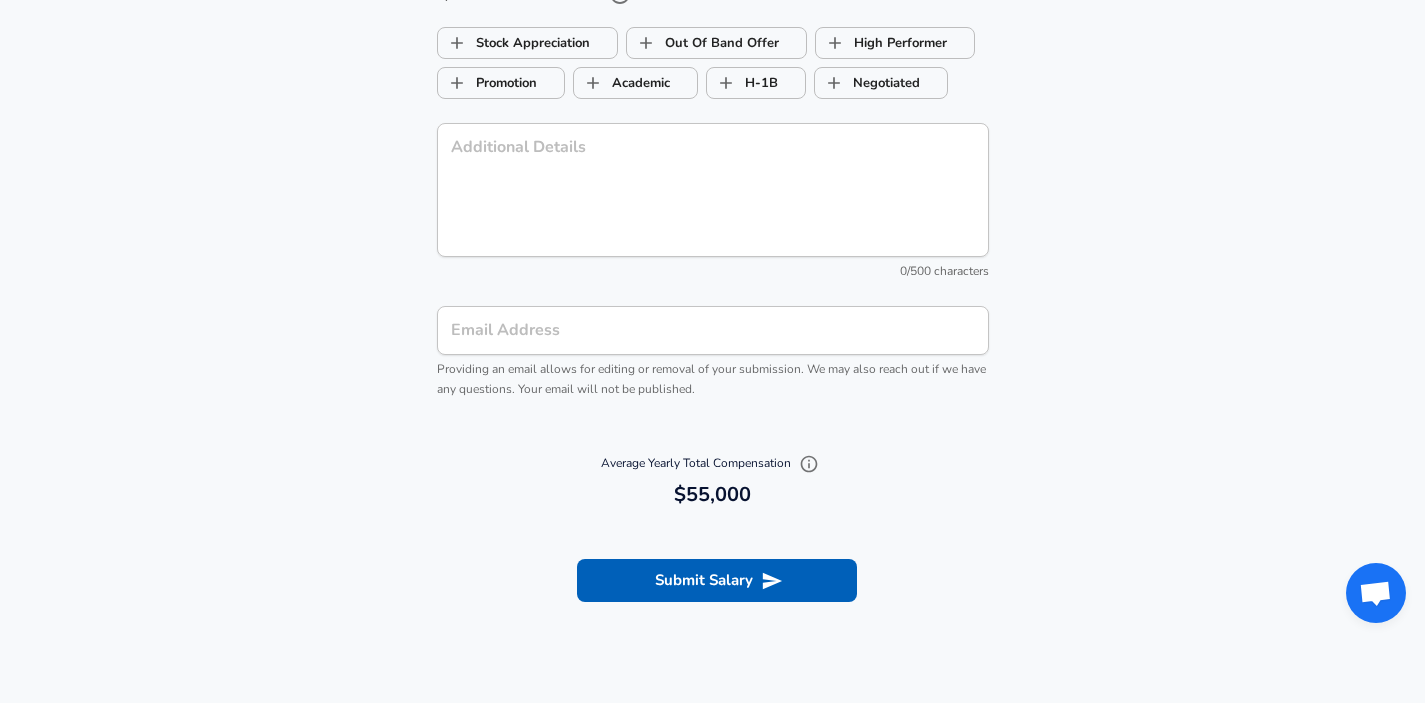click on "Additional Details" at bounding box center (713, 189) 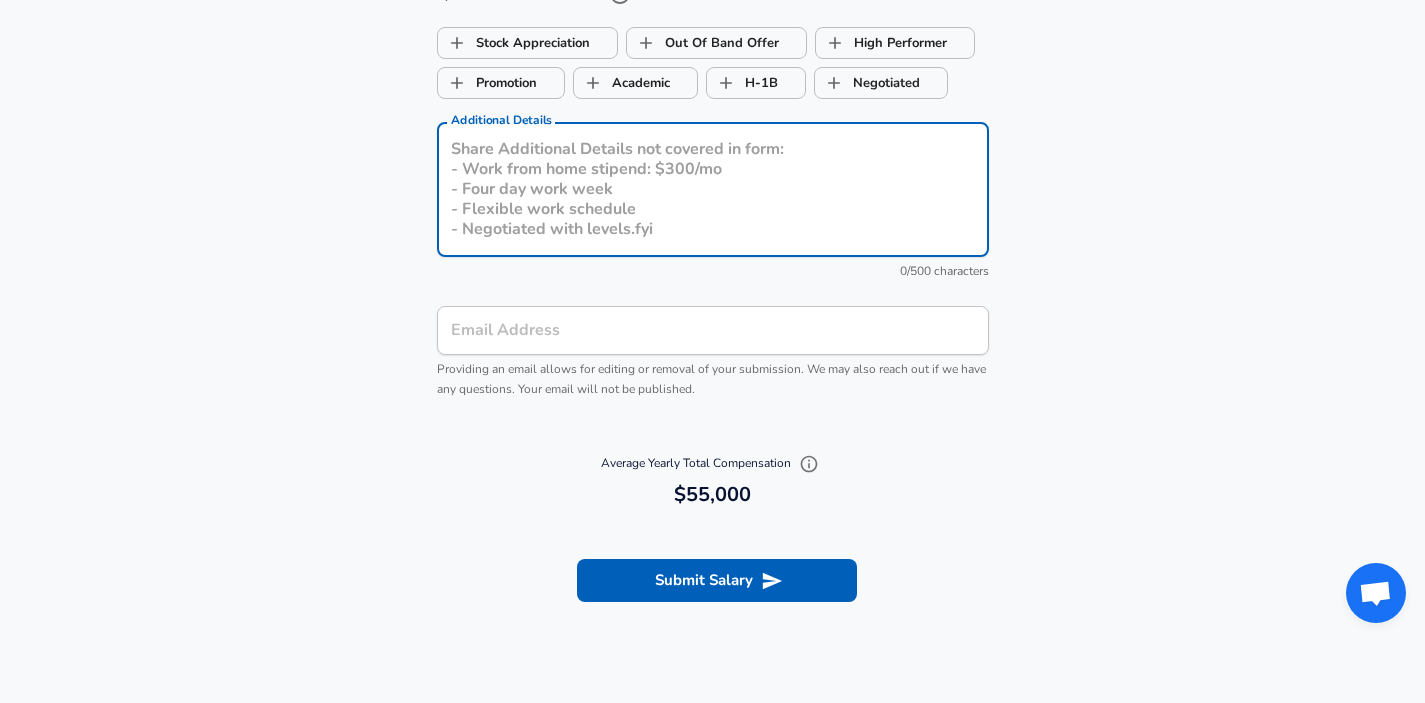 paste on "Fullsteam presents itself as a diverse workplace, with some visible variety in race and cultural backgrounds among employees. However, there is an observable pattern in which individuals who appear to align with conservative or religiously traditional viewpoints are more frequently embraced within leadership structures and internal culture.
While the company has issued guidance discouraging political or religious discussions in the workplace, enforcement of these expectations appears inconsiste" 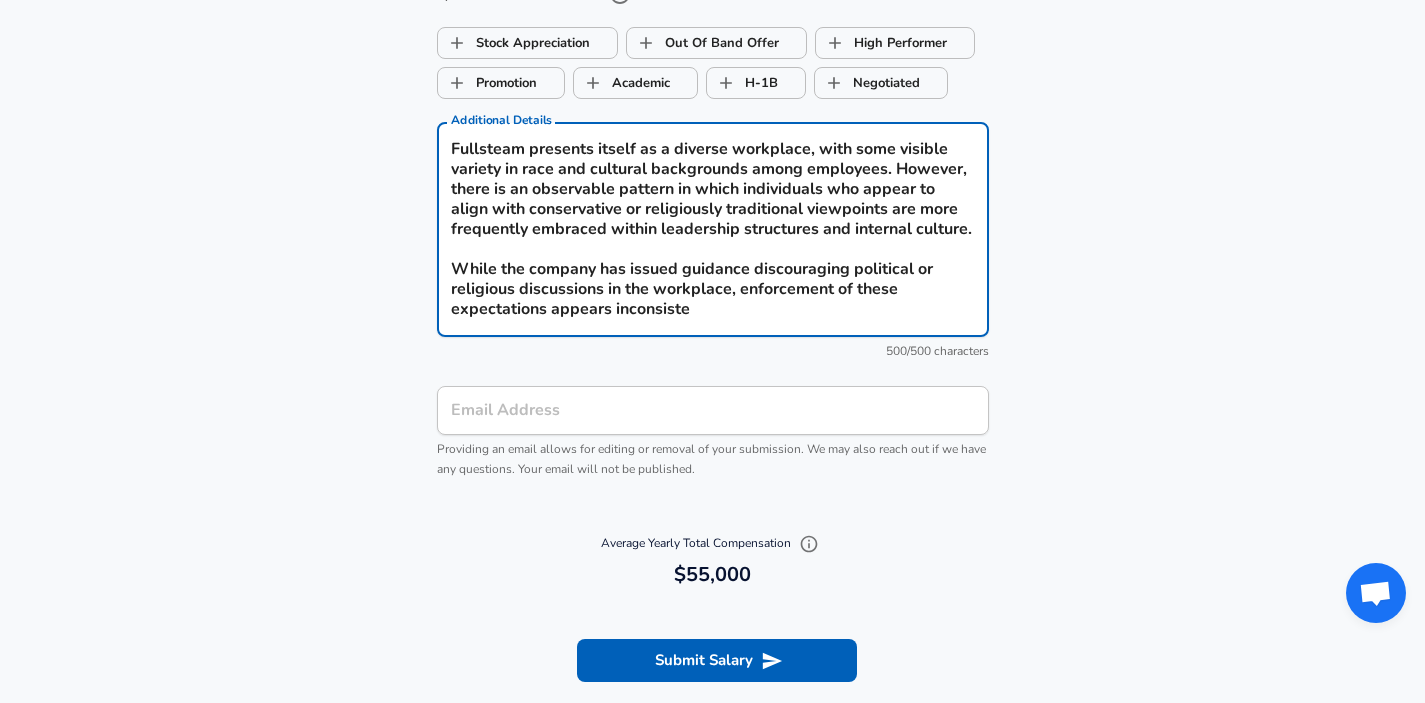 click on "Fullsteam presents itself as a diverse workplace, with some visible variety in race and cultural backgrounds among employees. However, there is an observable pattern in which individuals who appear to align with conservative or religiously traditional viewpoints are more frequently embraced within leadership structures and internal culture.
While the company has issued guidance discouraging political or religious discussions in the workplace, enforcement of these expectations appears inconsiste" at bounding box center (713, 229) 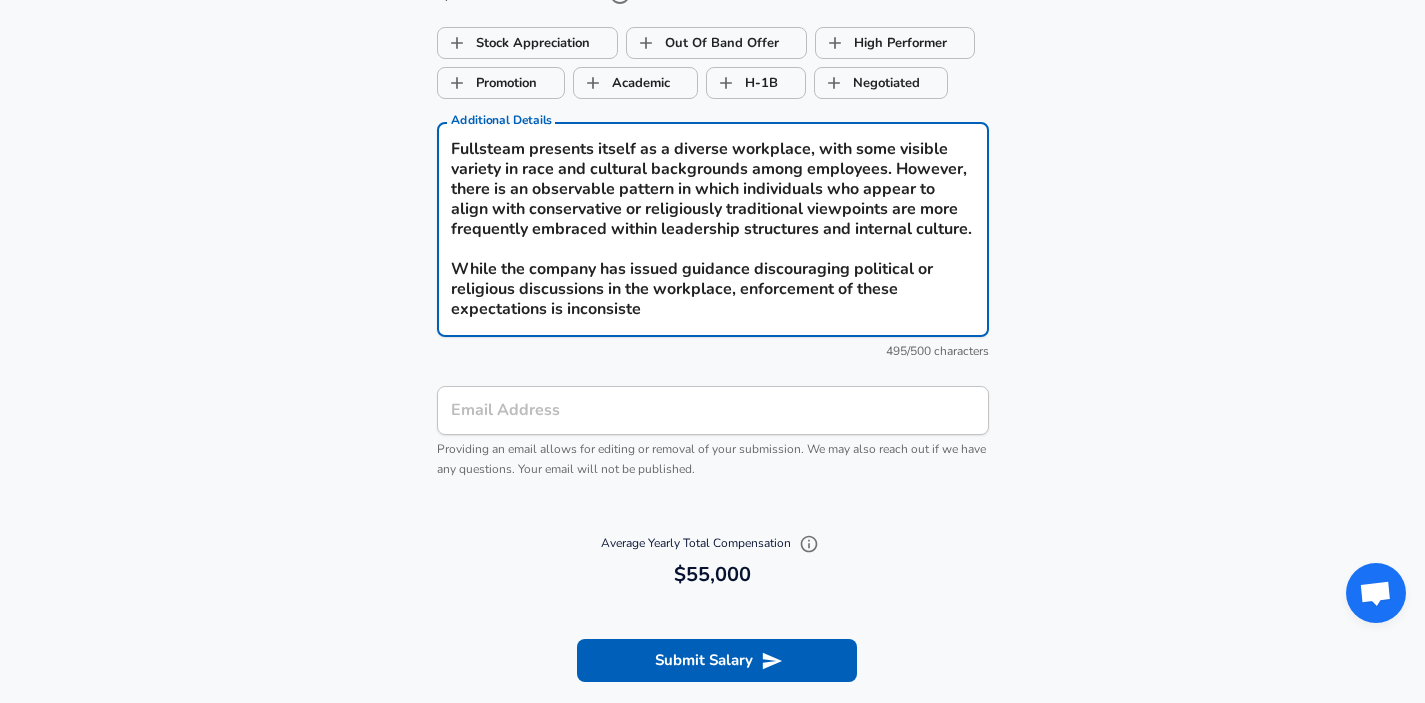 click on "Fullsteam presents itself as a diverse workplace, with some visible variety in race and cultural backgrounds among employees. However, there is an observable pattern in which individuals who appear to align with conservative or religiously traditional viewpoints are more frequently embraced within leadership structures and internal culture.
While the company has issued guidance discouraging political or religious discussions in the workplace, enforcement of these expectations is inconsiste" at bounding box center [713, 229] 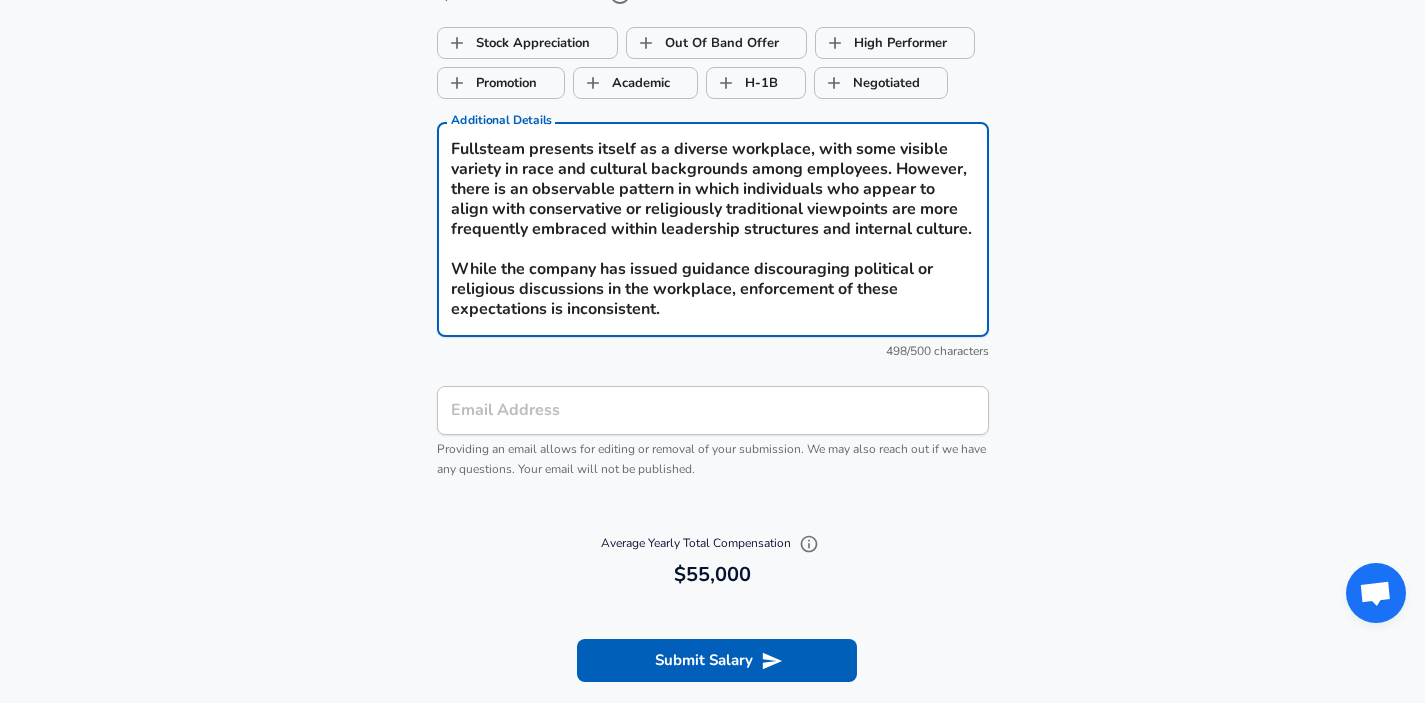 type on "Fullsteam presents itself as a diverse workplace, with some visible variety in race and cultural backgrounds among employees. However, there is an observable pattern in which individuals who appear to align with conservative or religiously traditional viewpoints are more frequently embraced within leadership structures and internal culture.
While the company has issued guidance discouraging political or religious discussions in the workplace, enforcement of these expectations is inconsistent." 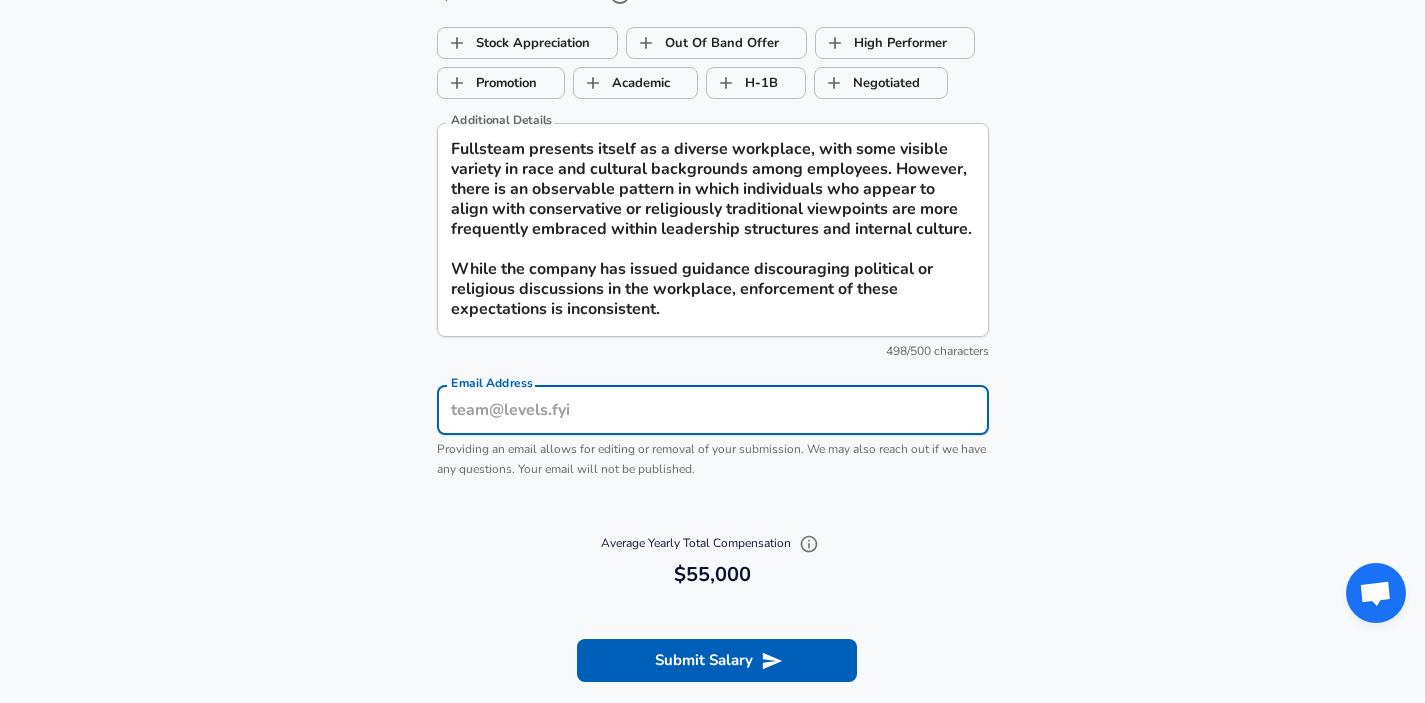 type on "[EMAIL]" 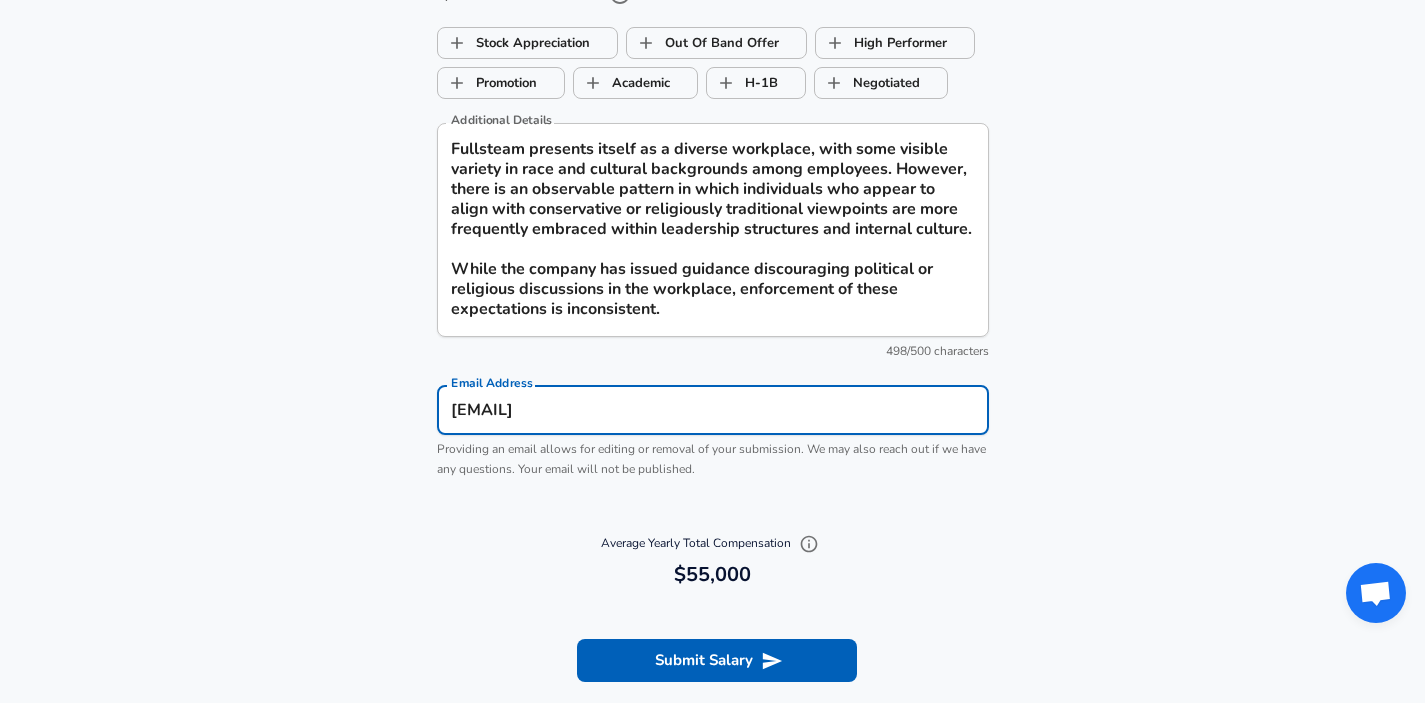 type on "Hispanic / Latino" 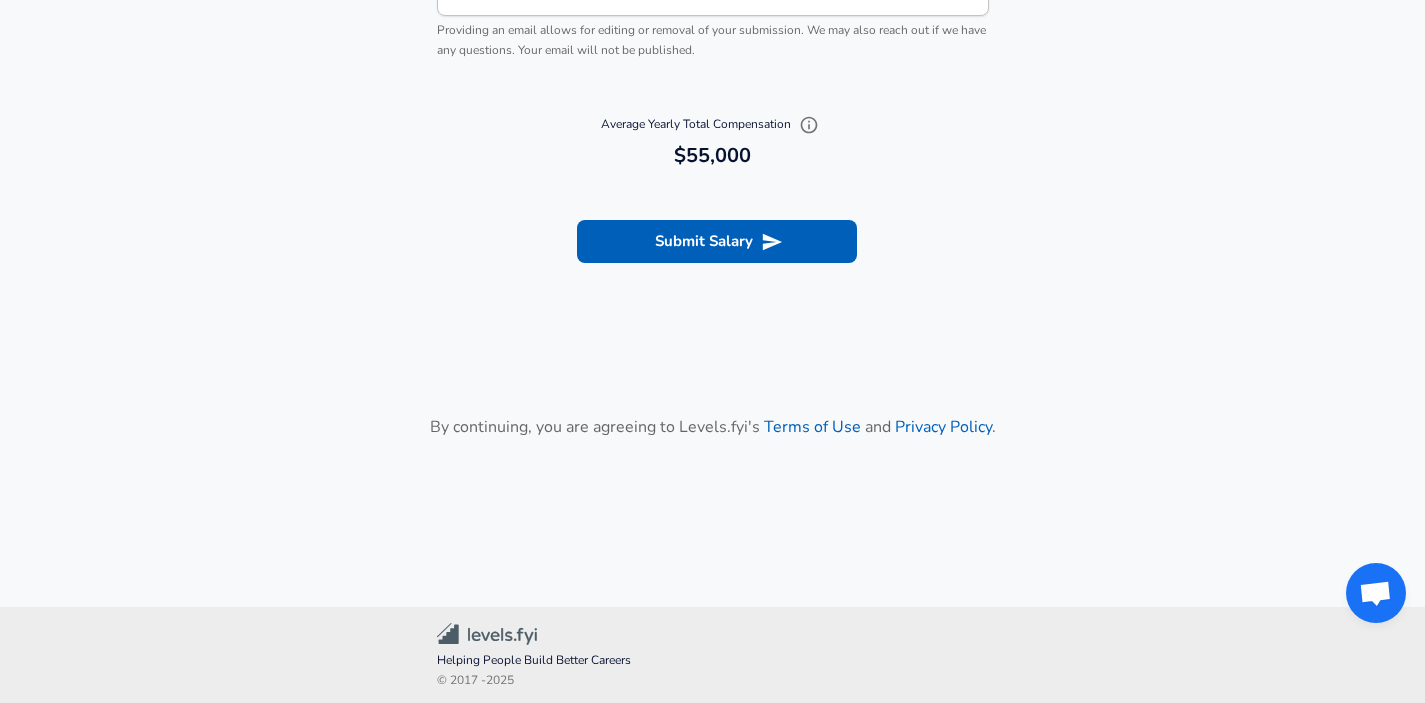 scroll, scrollTop: 2379, scrollLeft: 0, axis: vertical 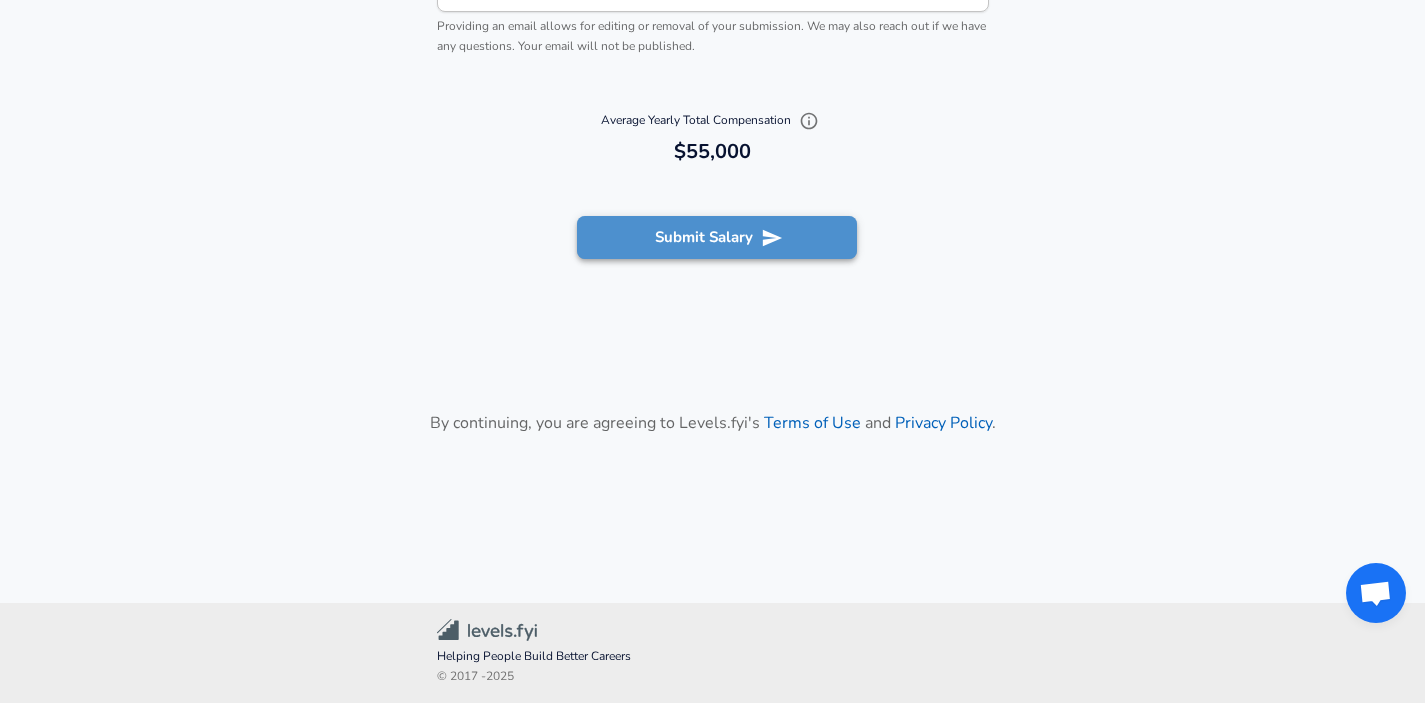 click on "Submit Salary" at bounding box center [717, 237] 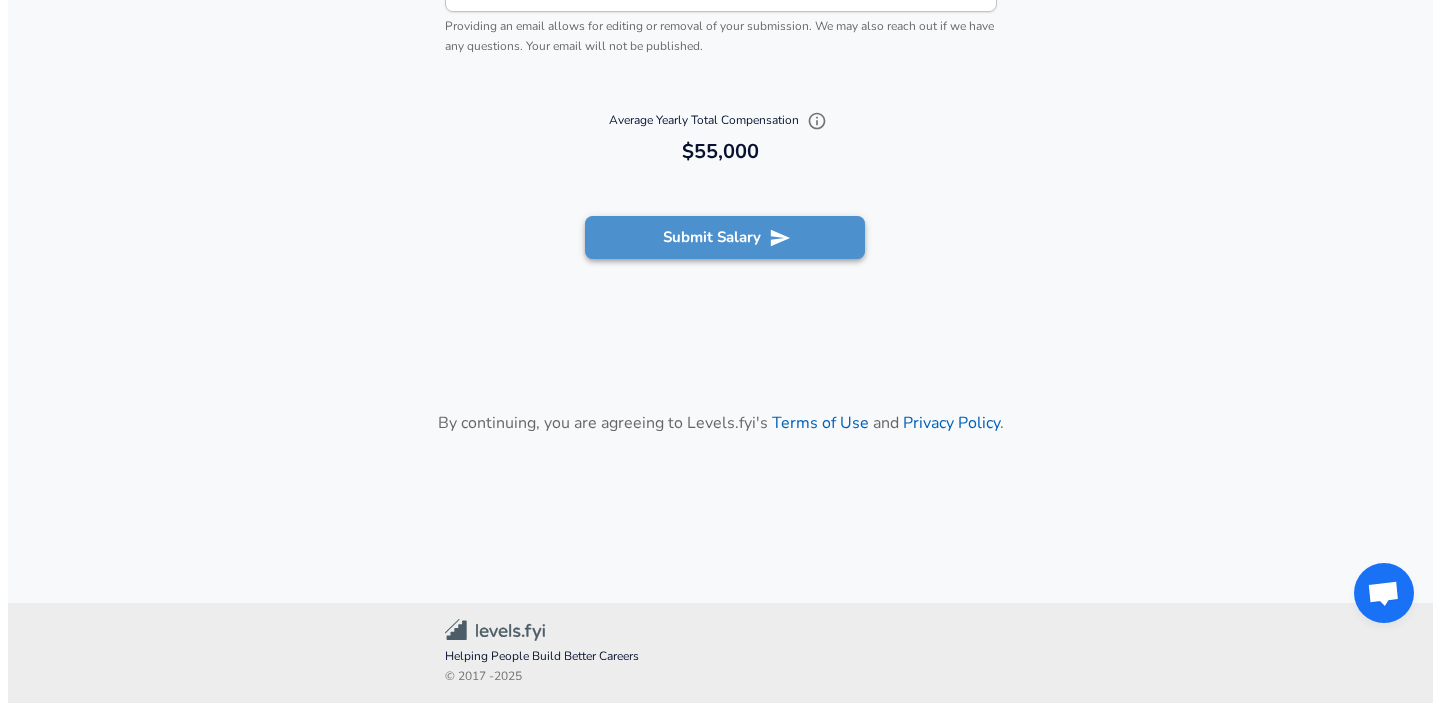 scroll, scrollTop: 2359, scrollLeft: 0, axis: vertical 